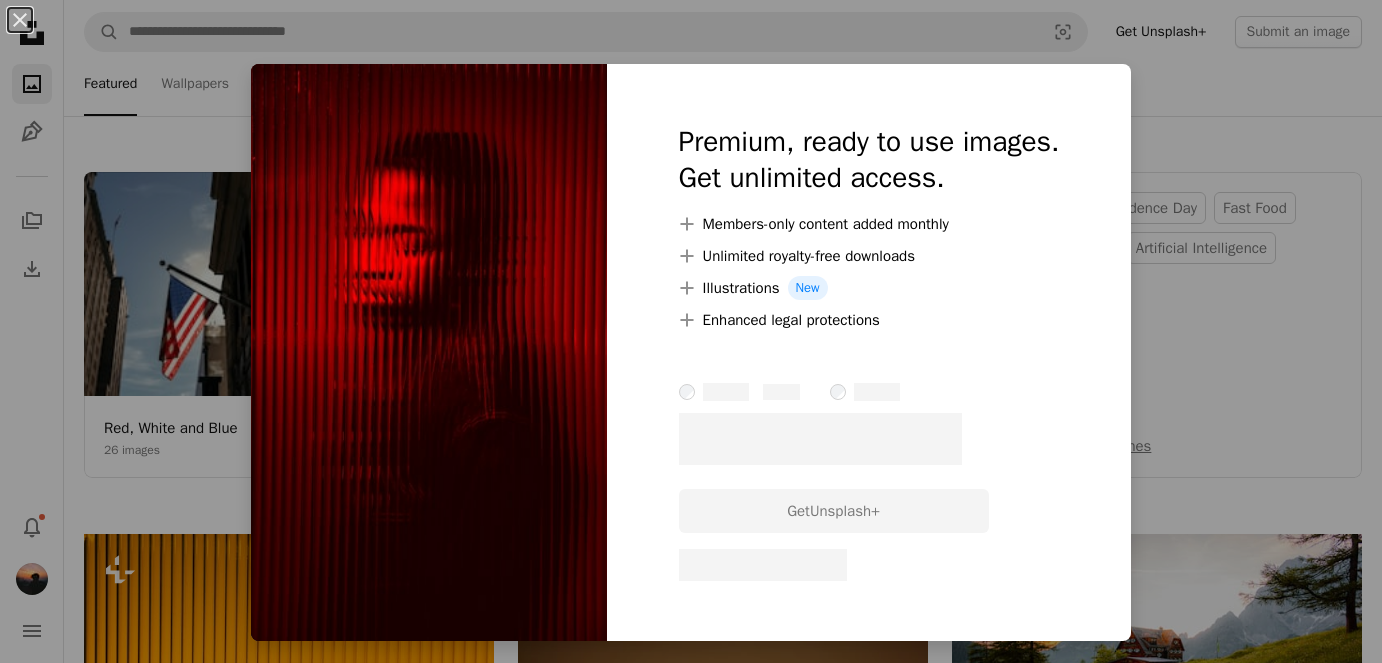 scroll, scrollTop: 16387, scrollLeft: 0, axis: vertical 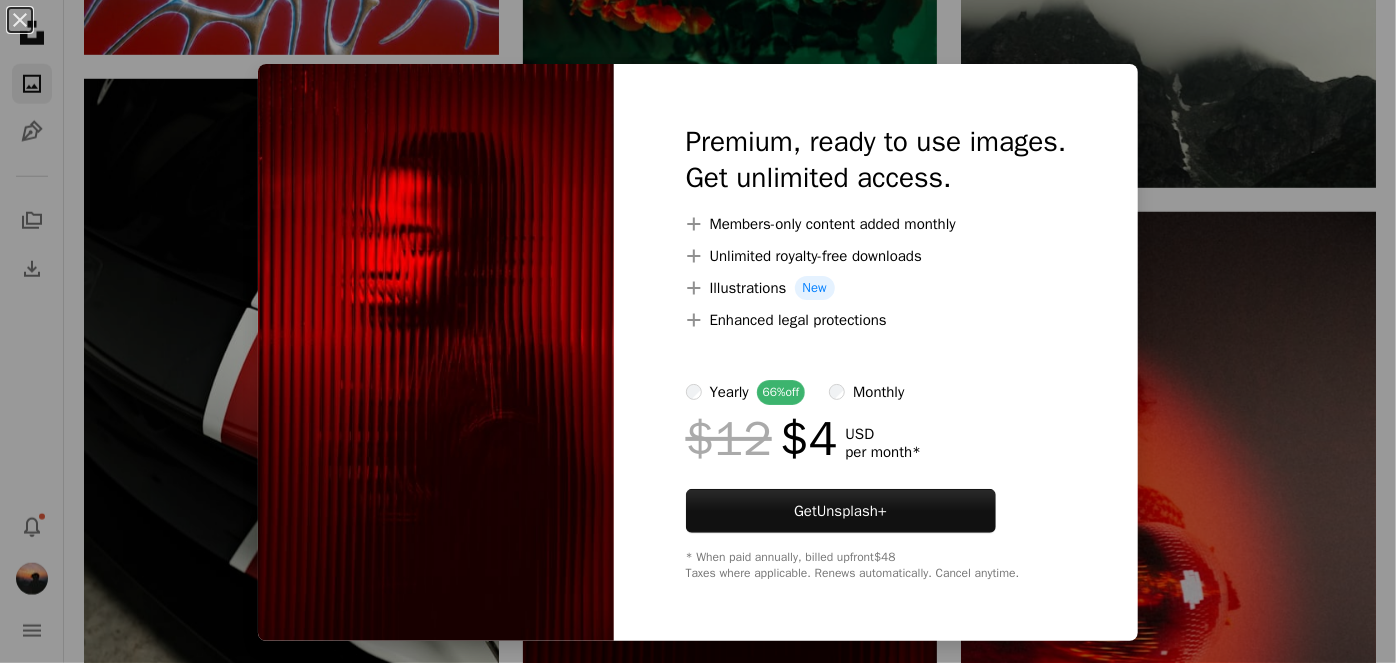 click on "An X shape Premium, ready to use images. Get unlimited access. A plus sign Members-only content added monthly A plus sign Unlimited royalty-free downloads A plus sign Illustrations  New A plus sign Enhanced legal protections yearly 66%  off monthly $12   $4 USD per month * Get  Unsplash+ * When paid annually, billed upfront  $48 Taxes where applicable. Renews automatically. Cancel anytime." at bounding box center (698, 331) 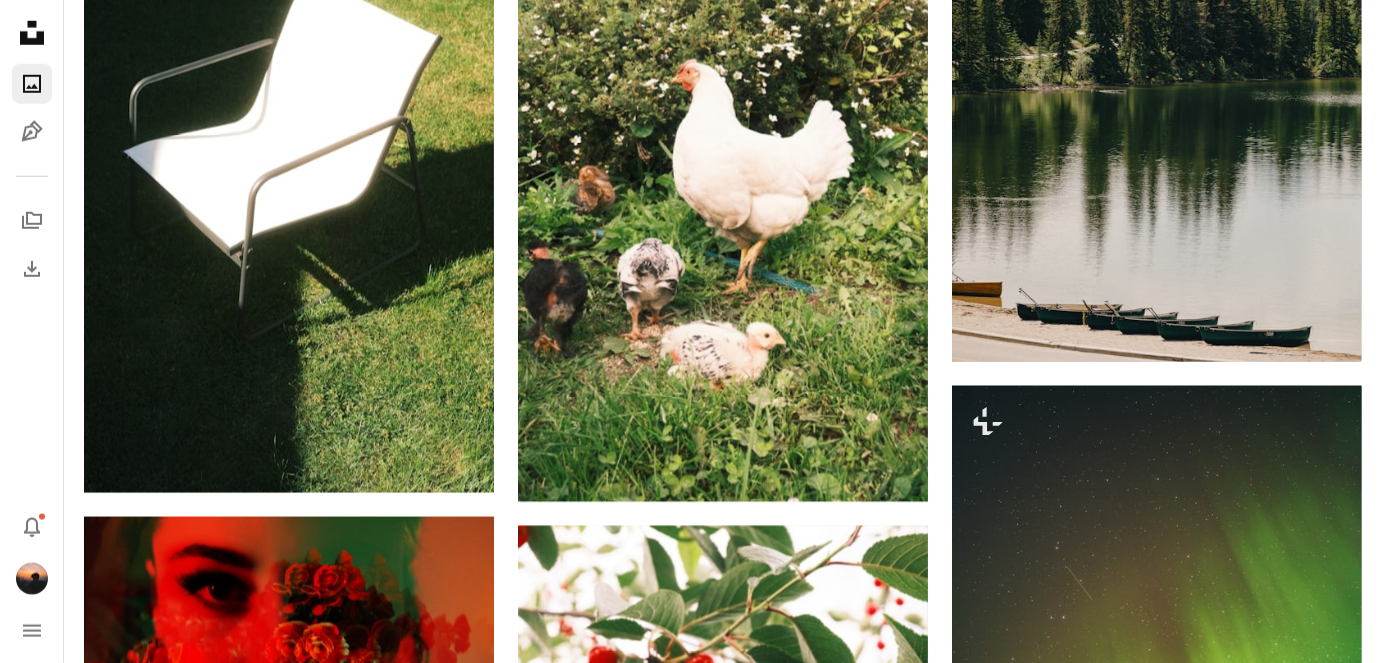 scroll, scrollTop: 18293, scrollLeft: 0, axis: vertical 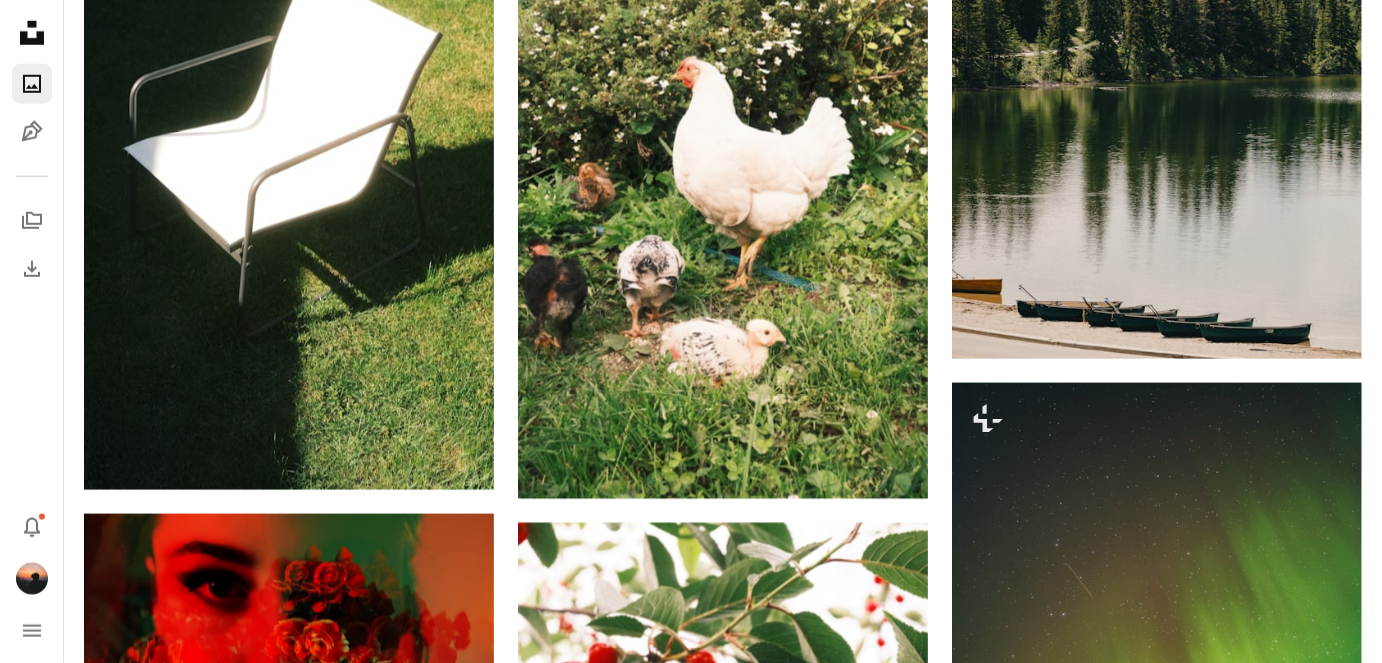 click 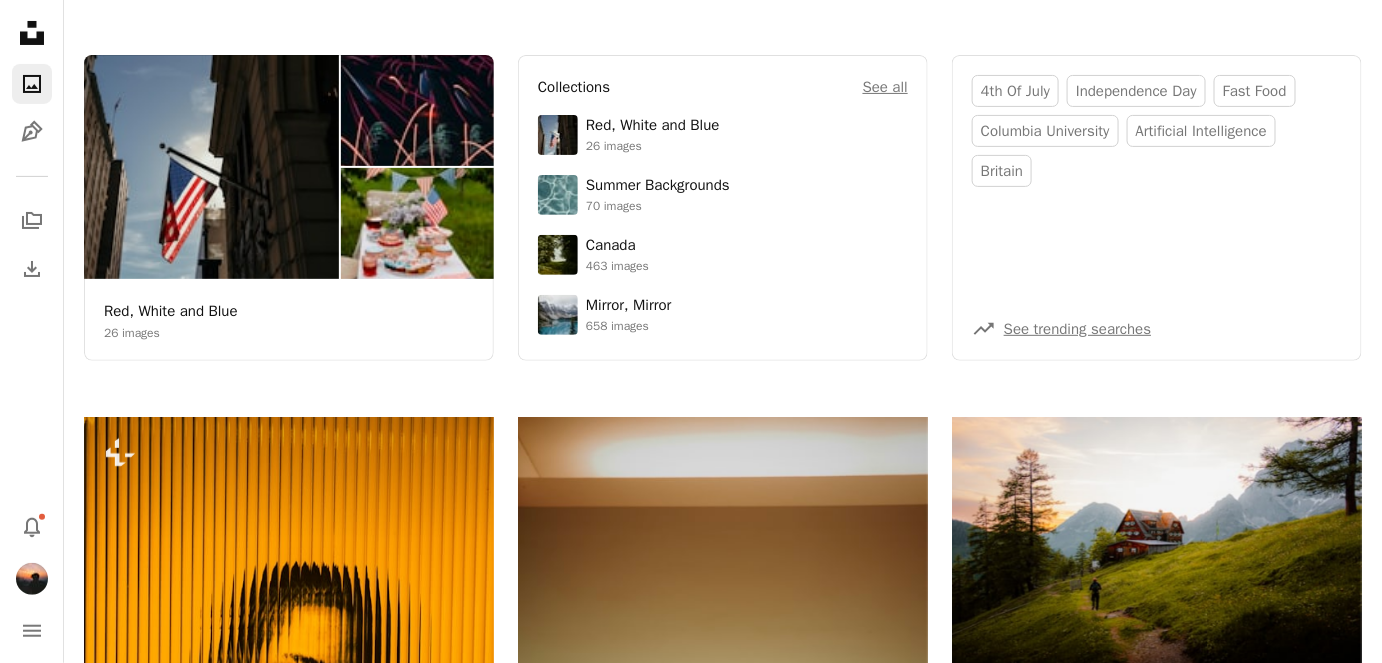 scroll, scrollTop: 0, scrollLeft: 0, axis: both 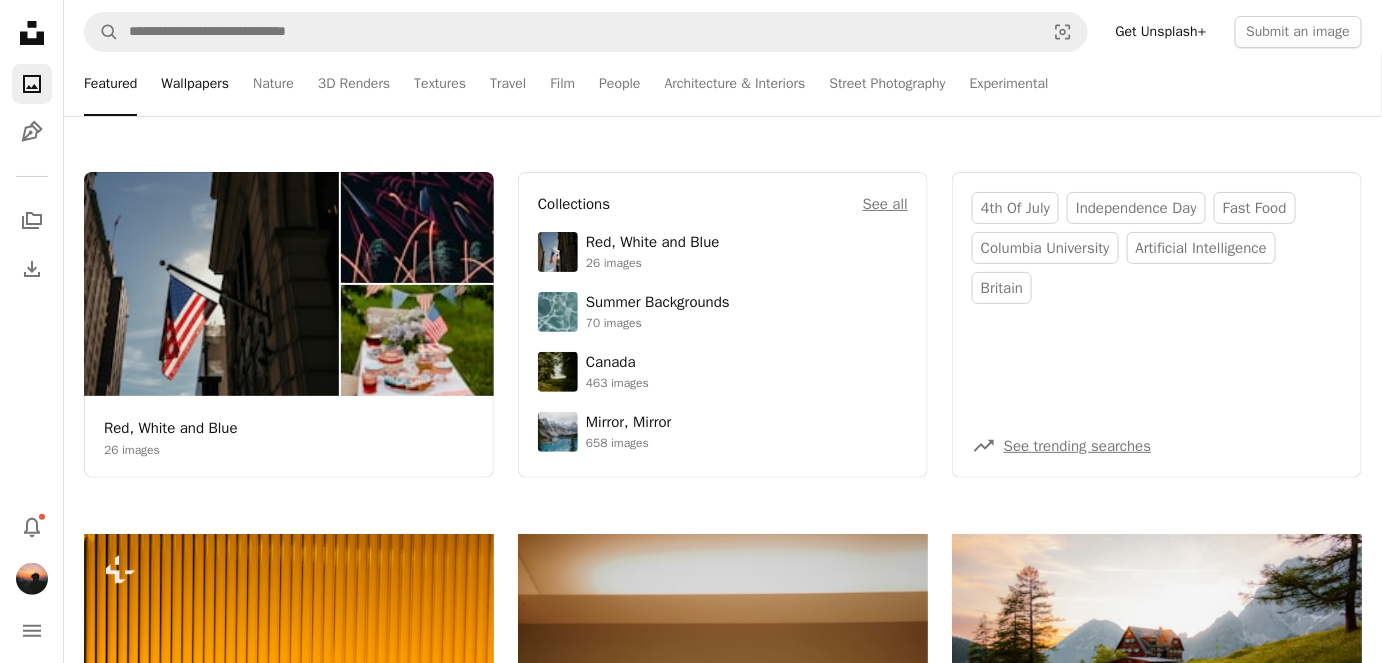 click on "Wallpapers" at bounding box center [195, 84] 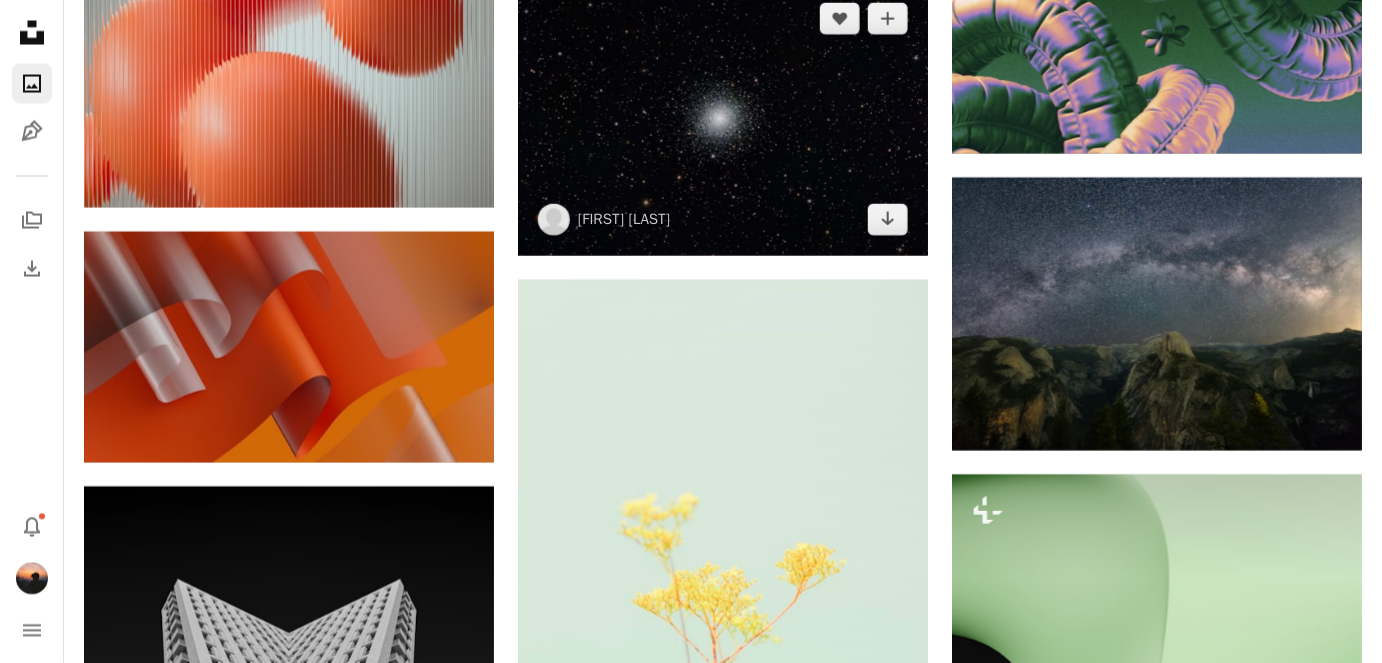 scroll, scrollTop: 1278, scrollLeft: 0, axis: vertical 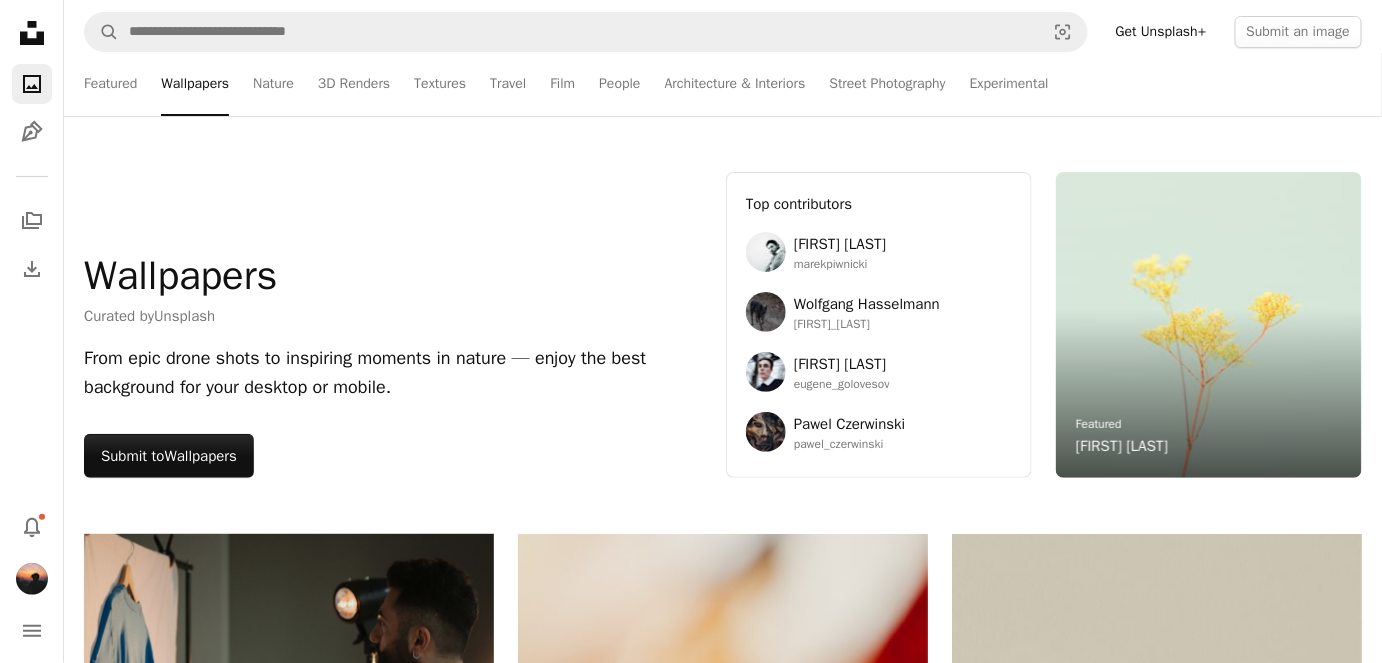 click on "Featured Wallpapers Nature 3D Renders Textures Travel Film People Architecture & Interiors Street Photography Experimental" at bounding box center [761, 84] 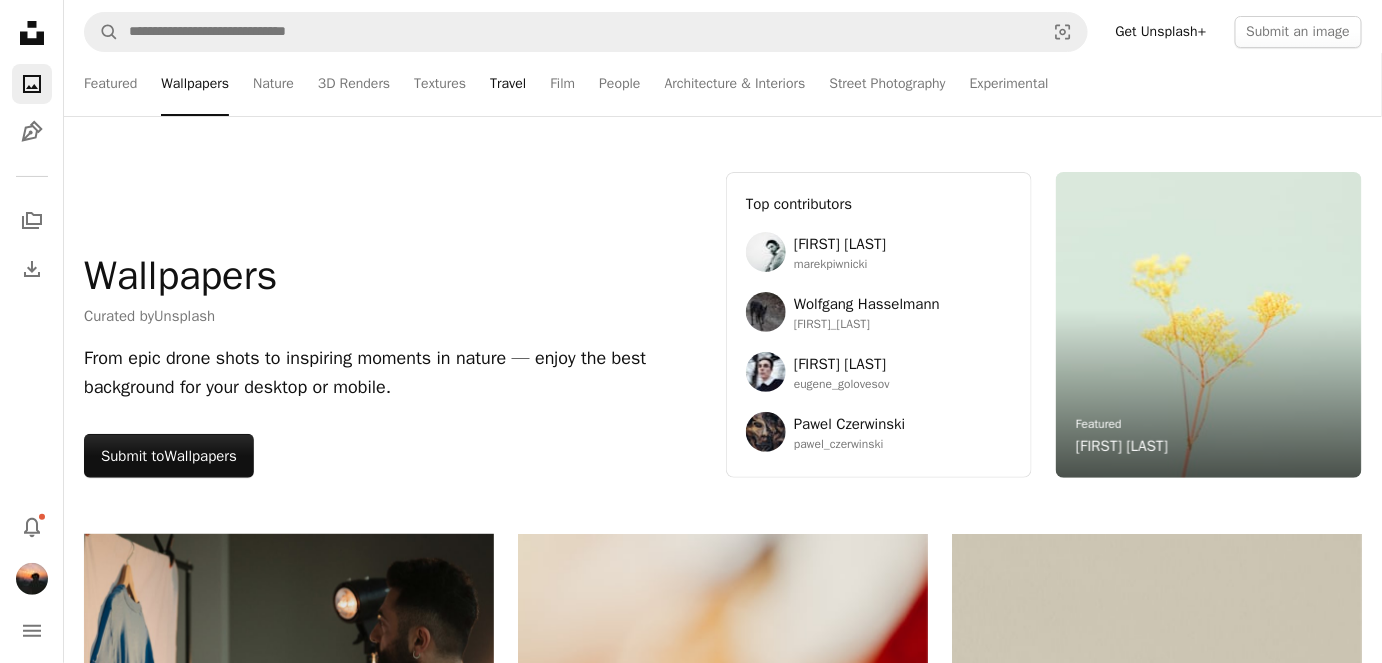 click on "Travel" at bounding box center [508, 84] 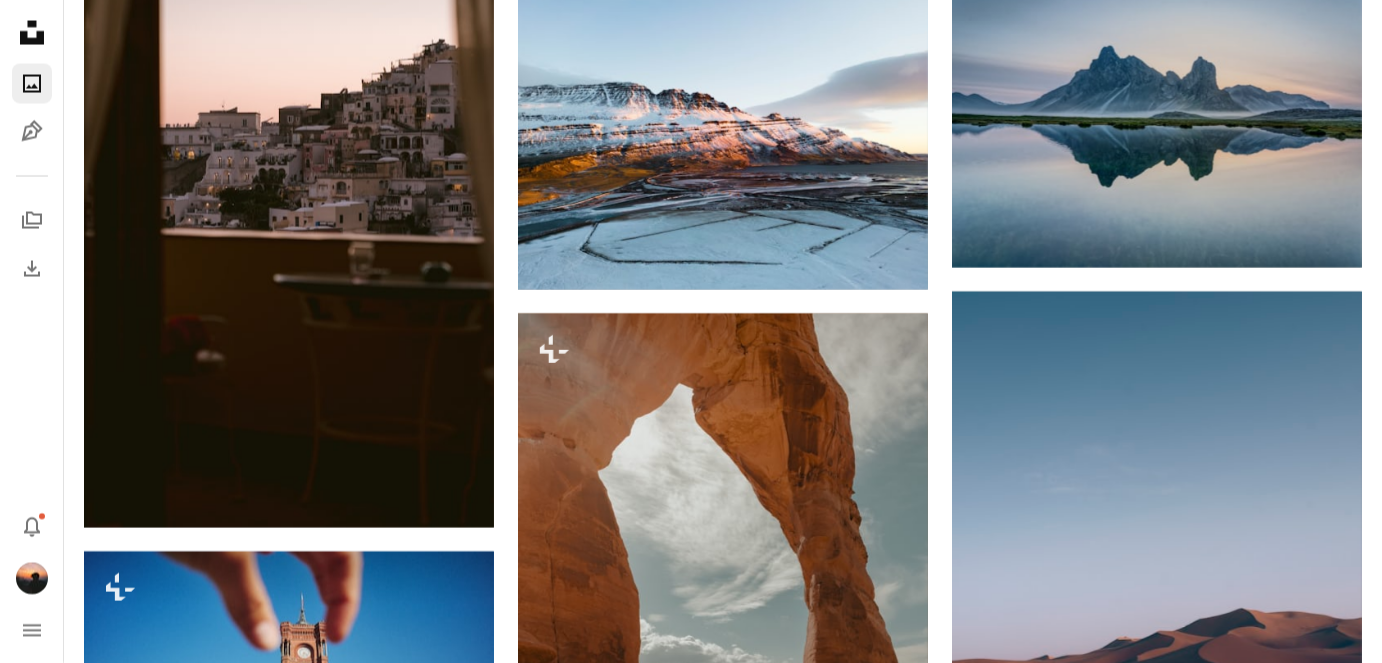 scroll, scrollTop: 1363, scrollLeft: 0, axis: vertical 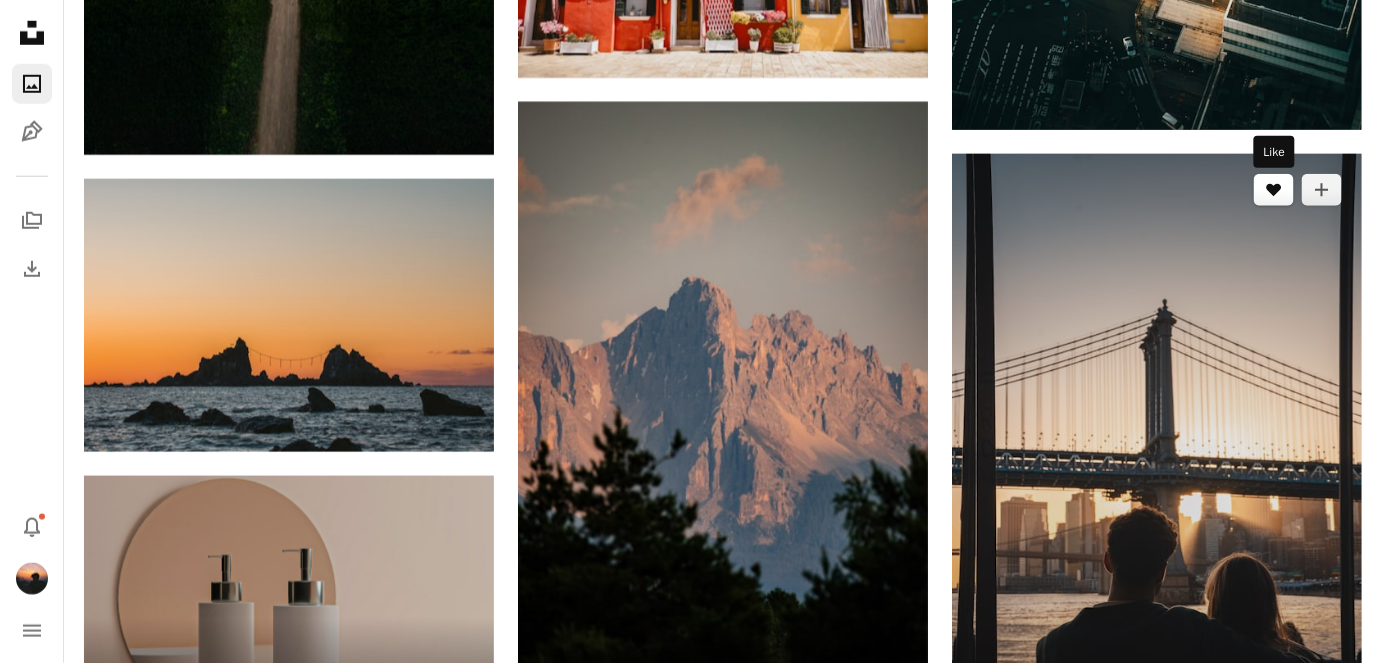 click on "A heart" at bounding box center (1274, 190) 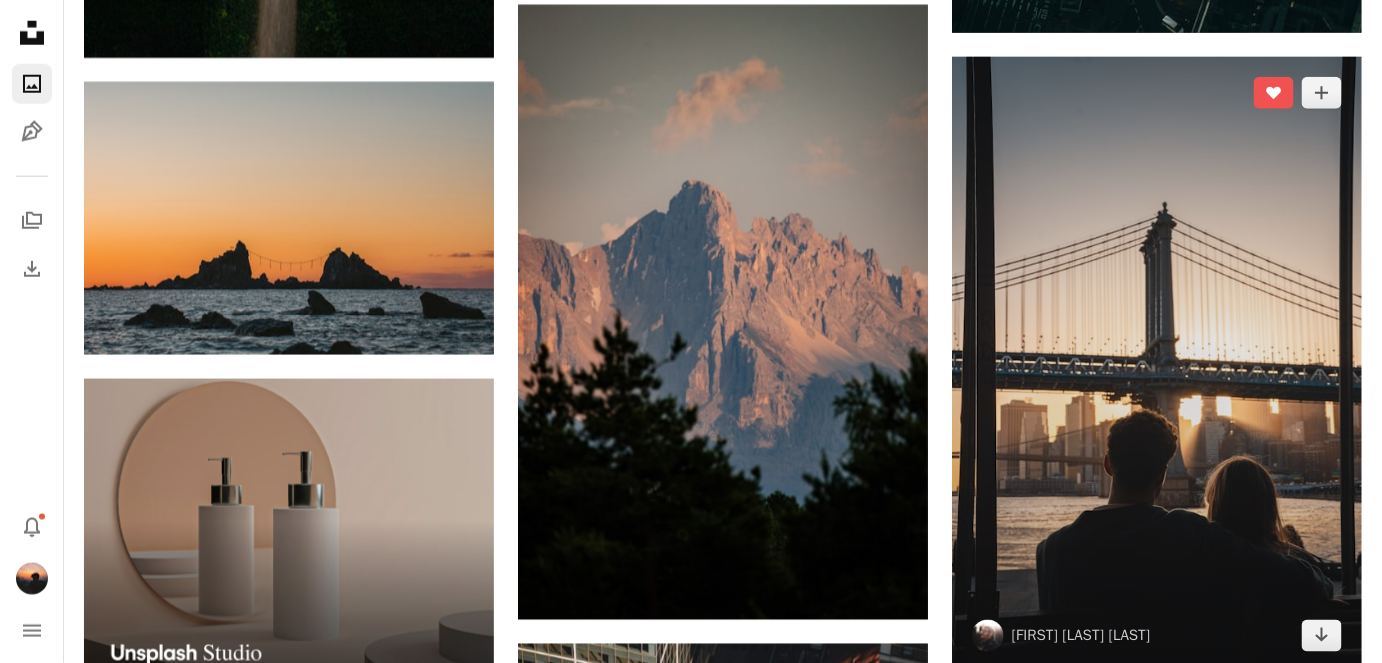 scroll, scrollTop: 6001, scrollLeft: 0, axis: vertical 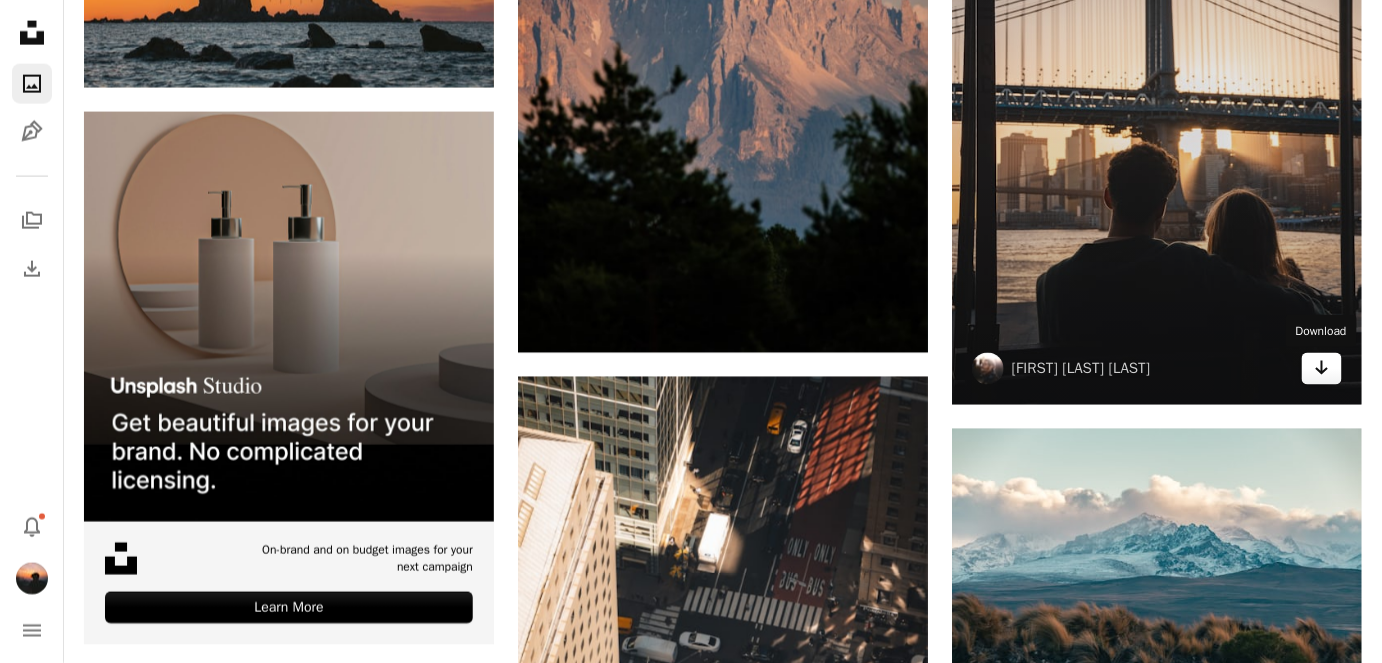 click on "Arrow pointing down" at bounding box center [1322, 369] 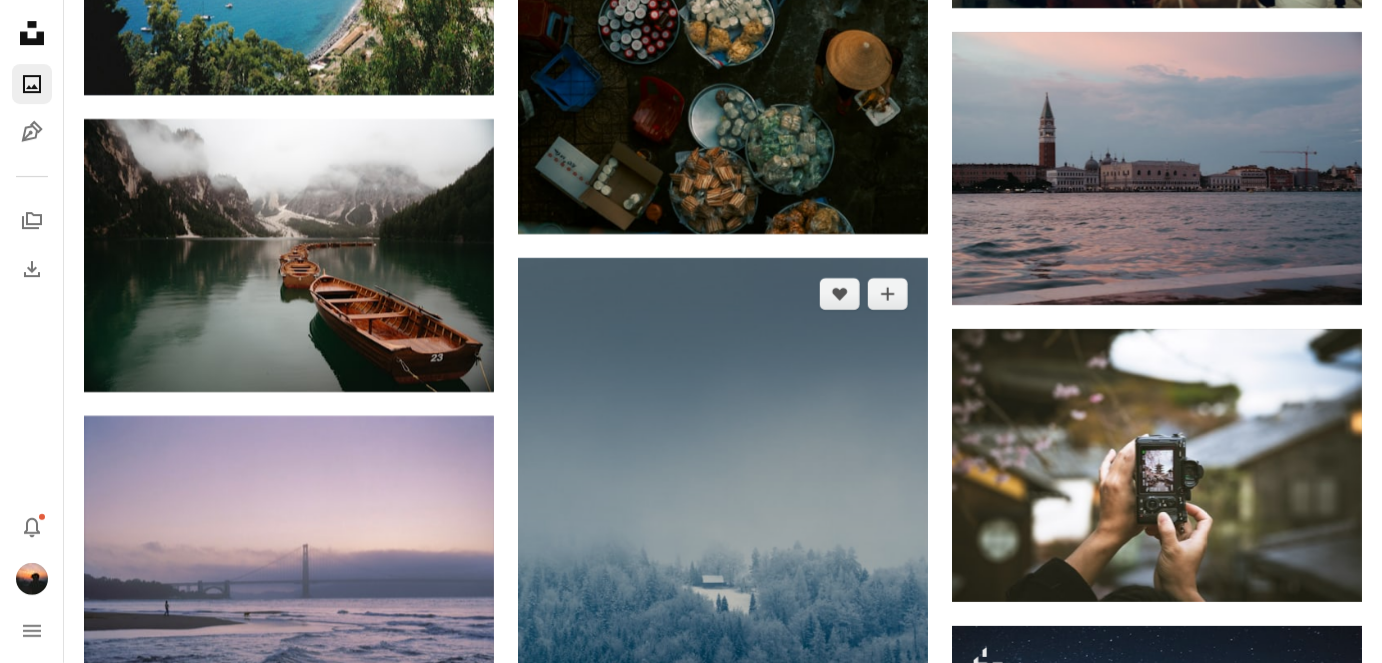 scroll, scrollTop: 9819, scrollLeft: 0, axis: vertical 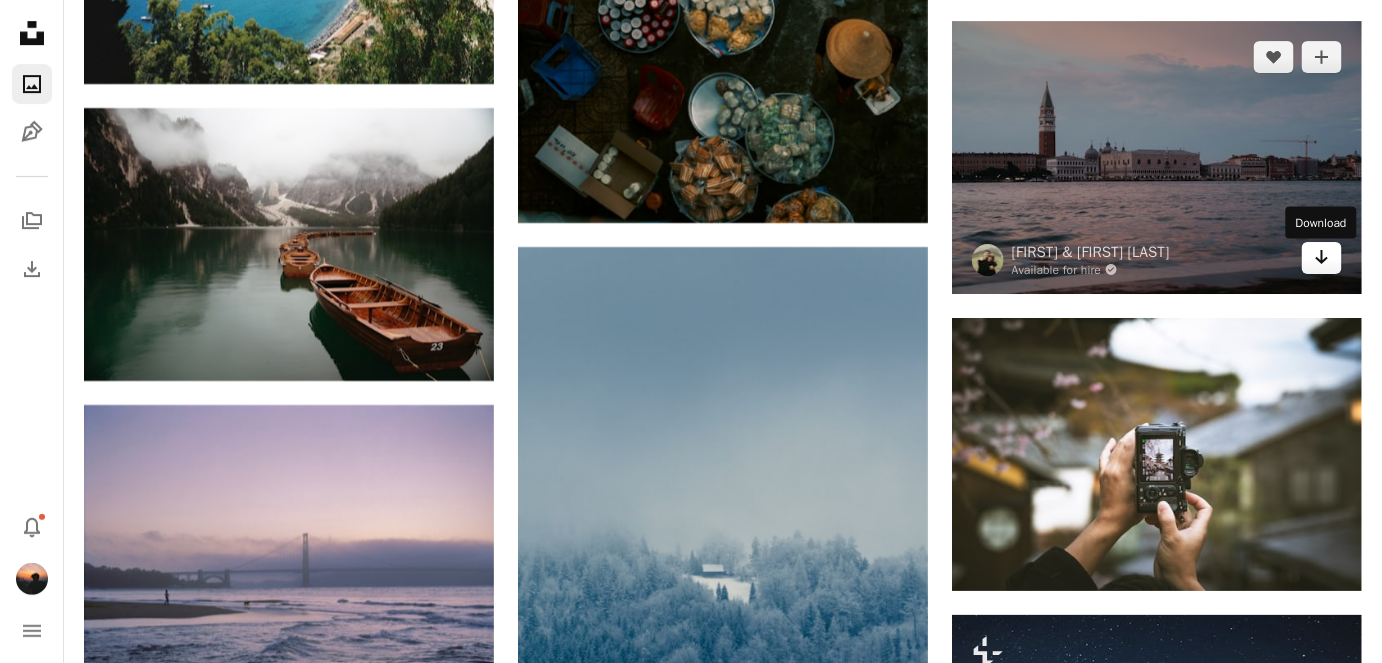 click on "Arrow pointing down" at bounding box center (1322, 258) 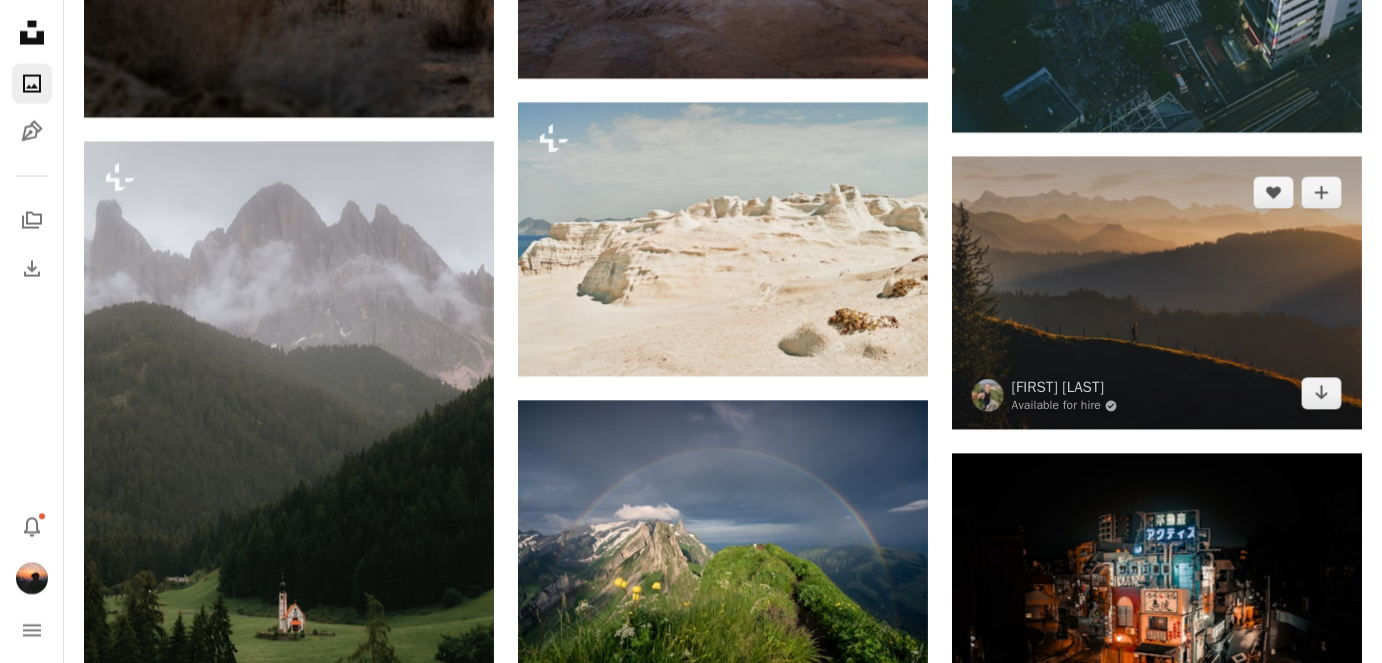 scroll, scrollTop: 21365, scrollLeft: 0, axis: vertical 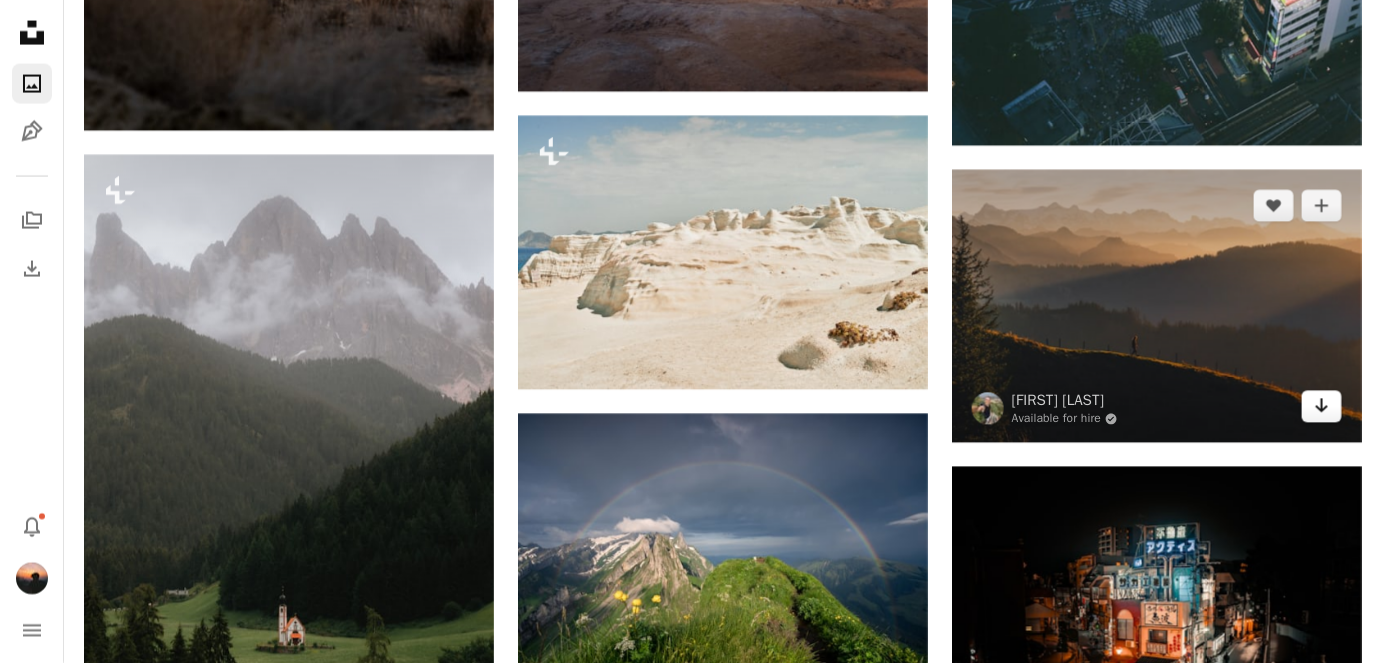 click on "Arrow pointing down" 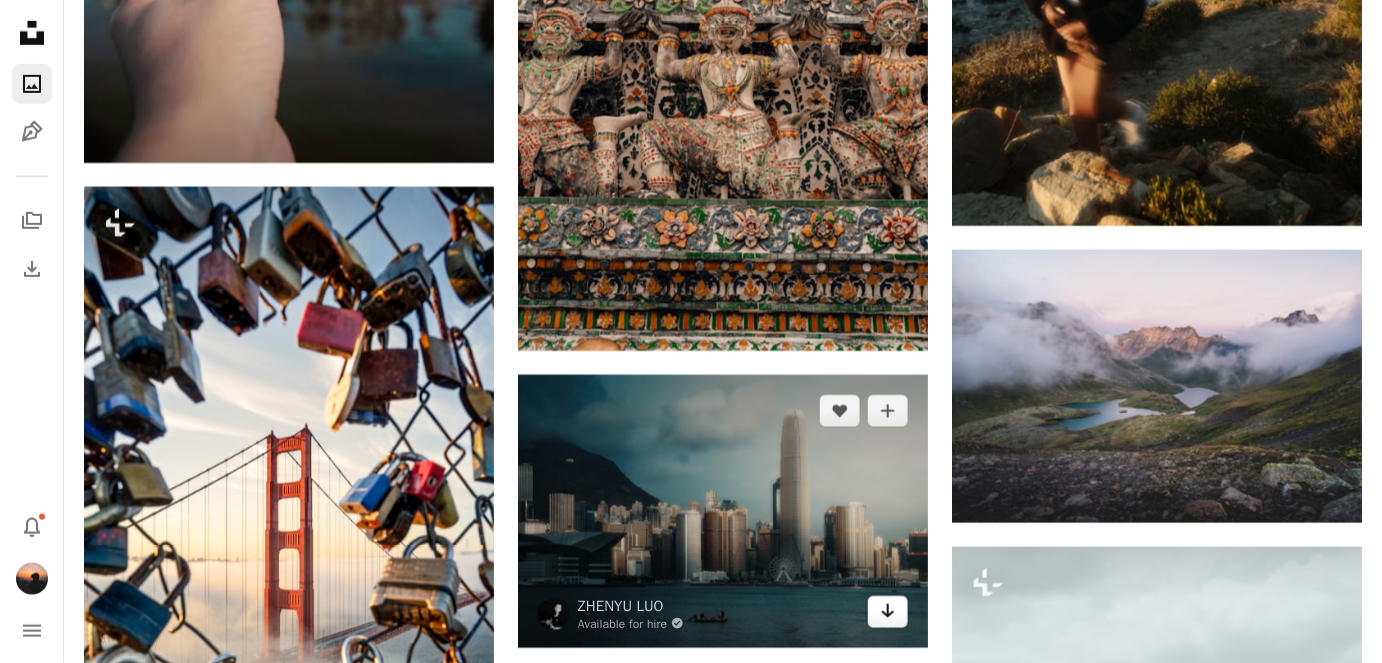 scroll, scrollTop: 31092, scrollLeft: 0, axis: vertical 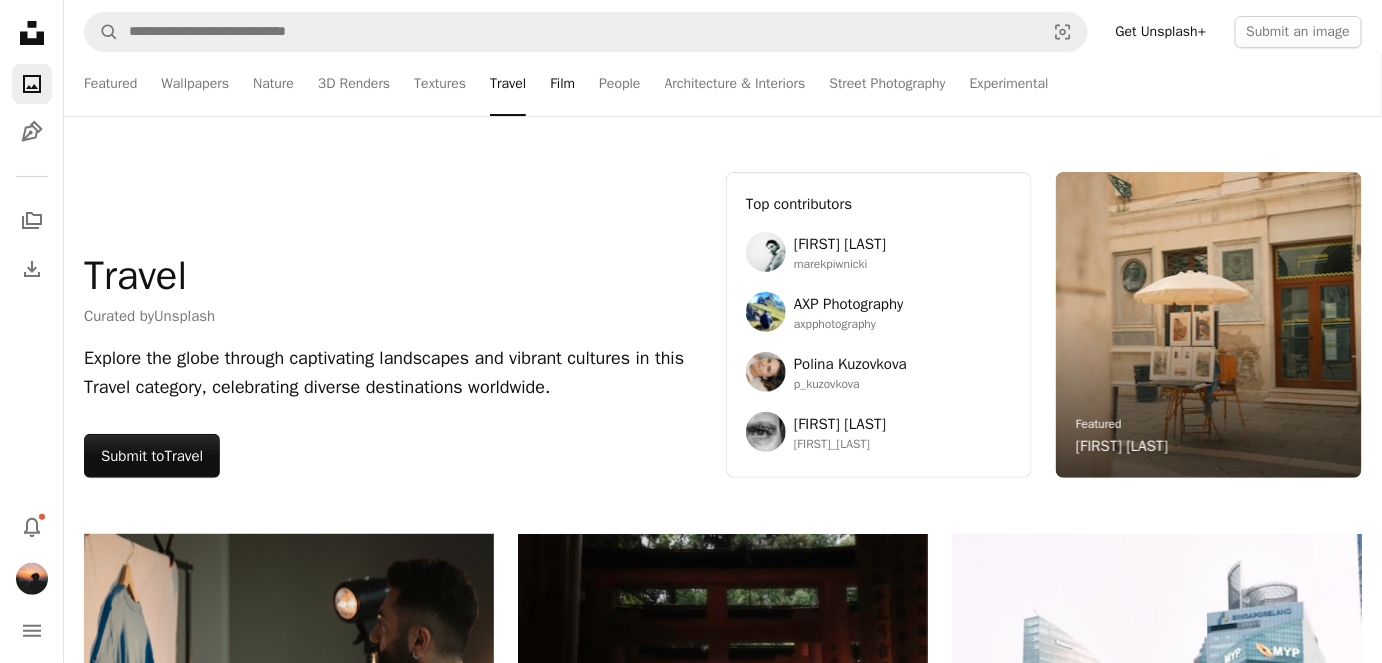 click on "Film" at bounding box center [562, 84] 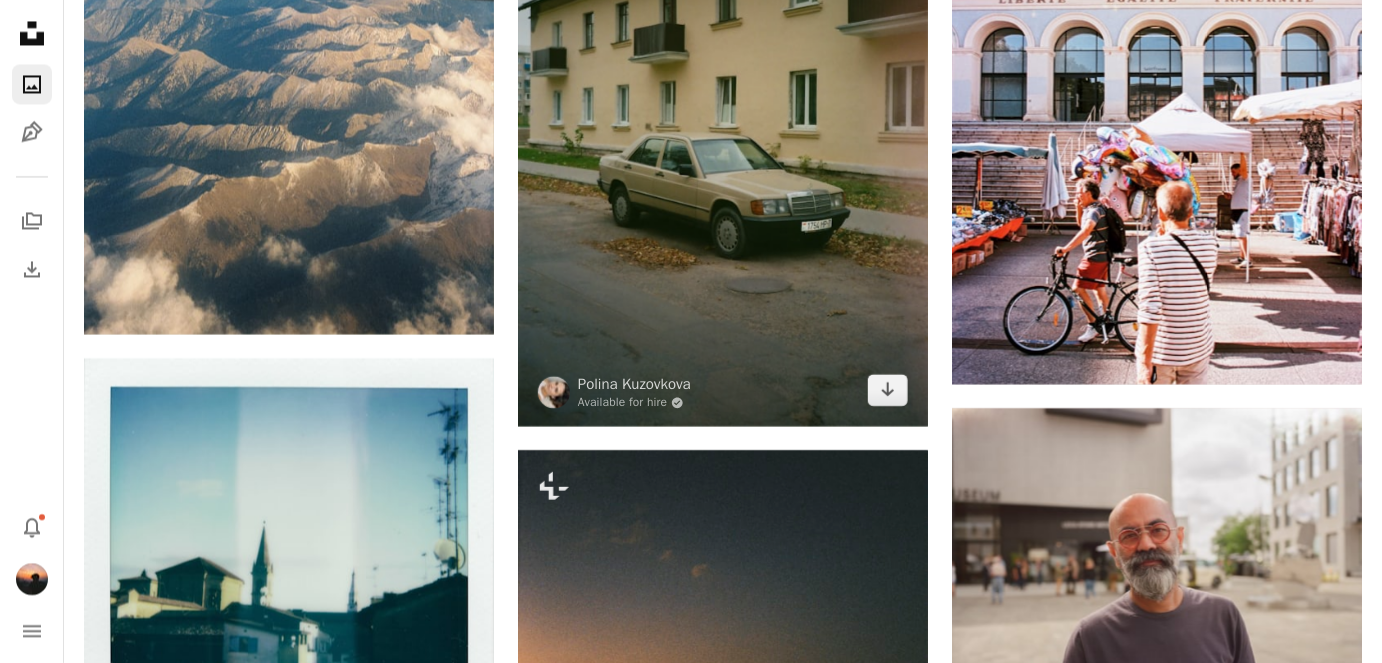 scroll, scrollTop: 1636, scrollLeft: 0, axis: vertical 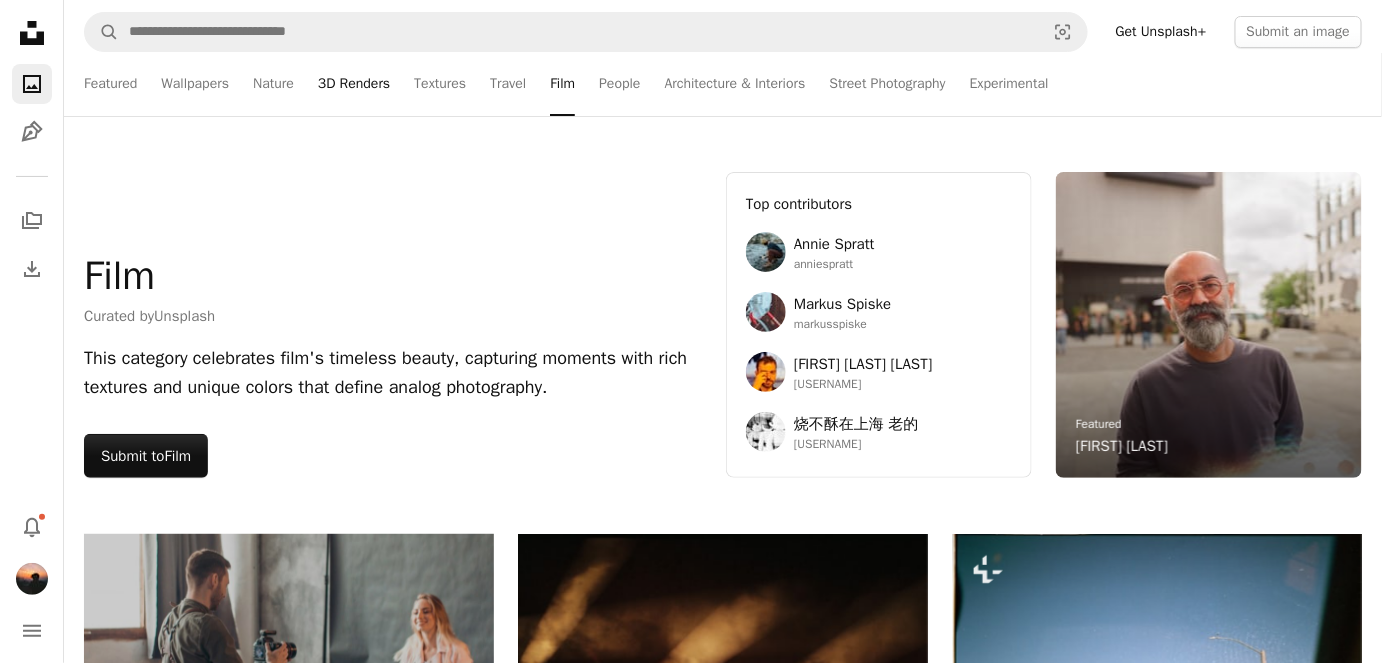 click on "3D Renders" at bounding box center (354, 84) 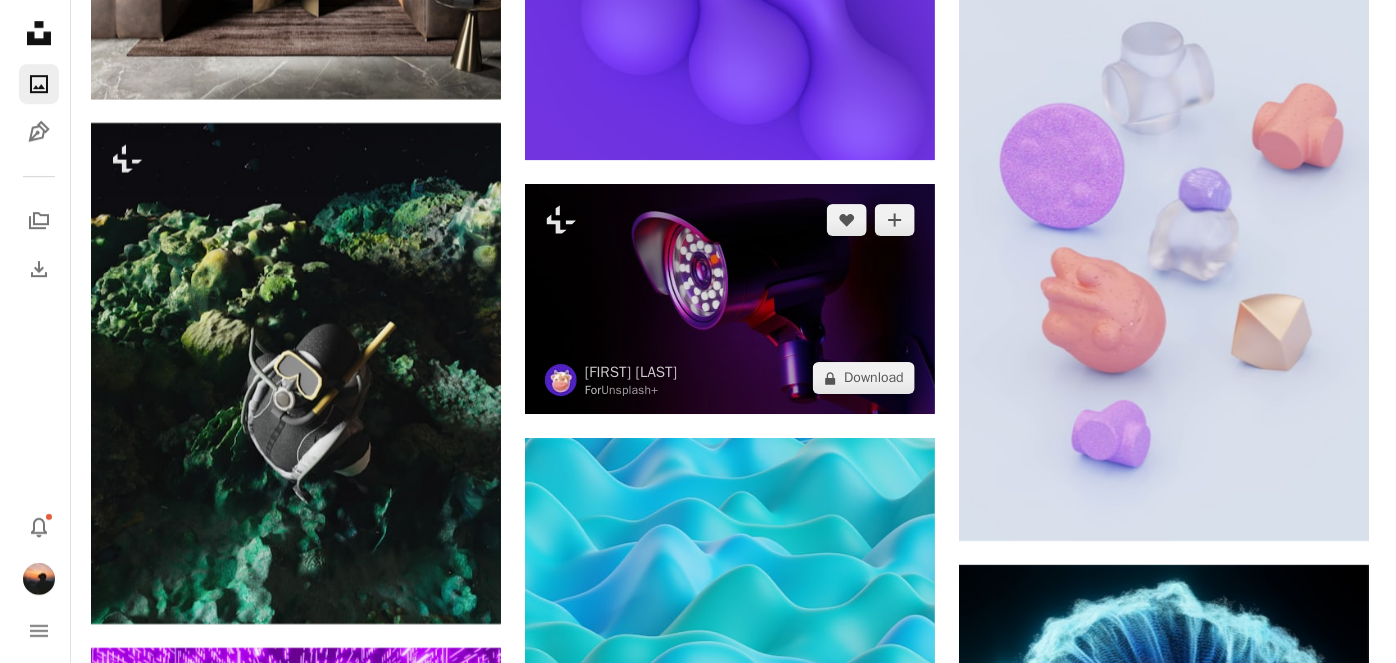 scroll, scrollTop: 1545, scrollLeft: 0, axis: vertical 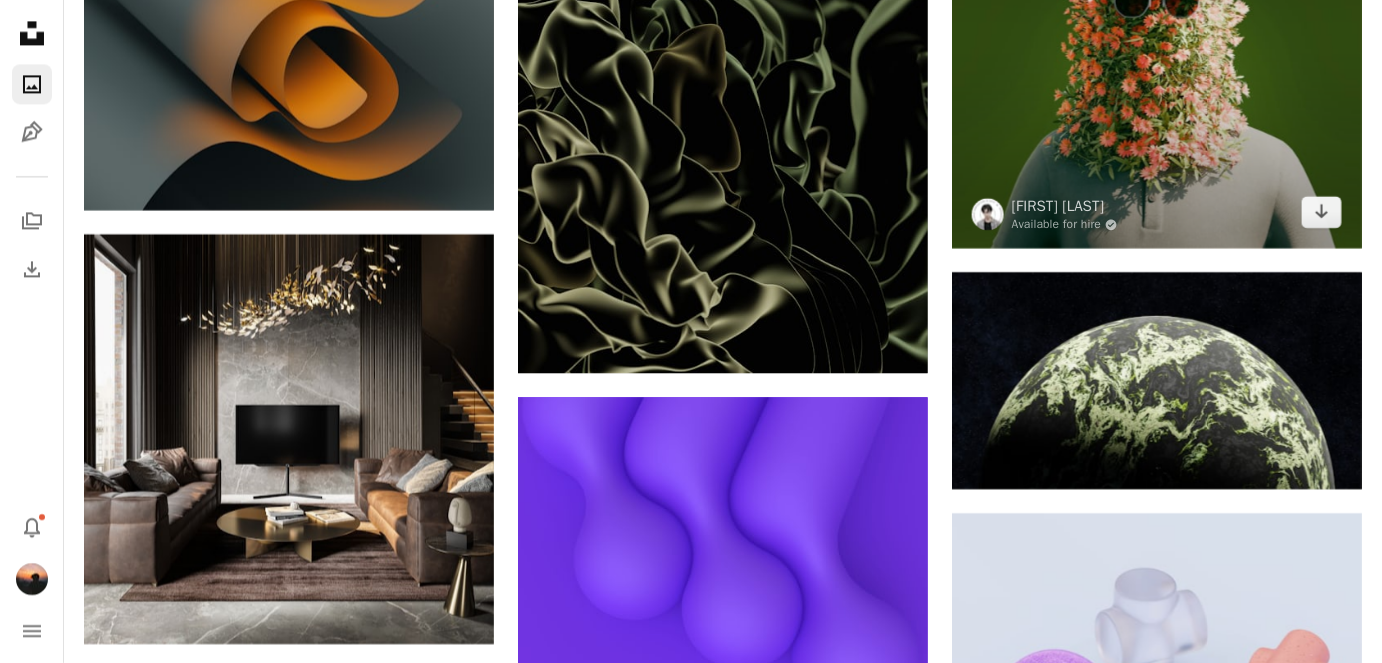 click at bounding box center [1157, 43] 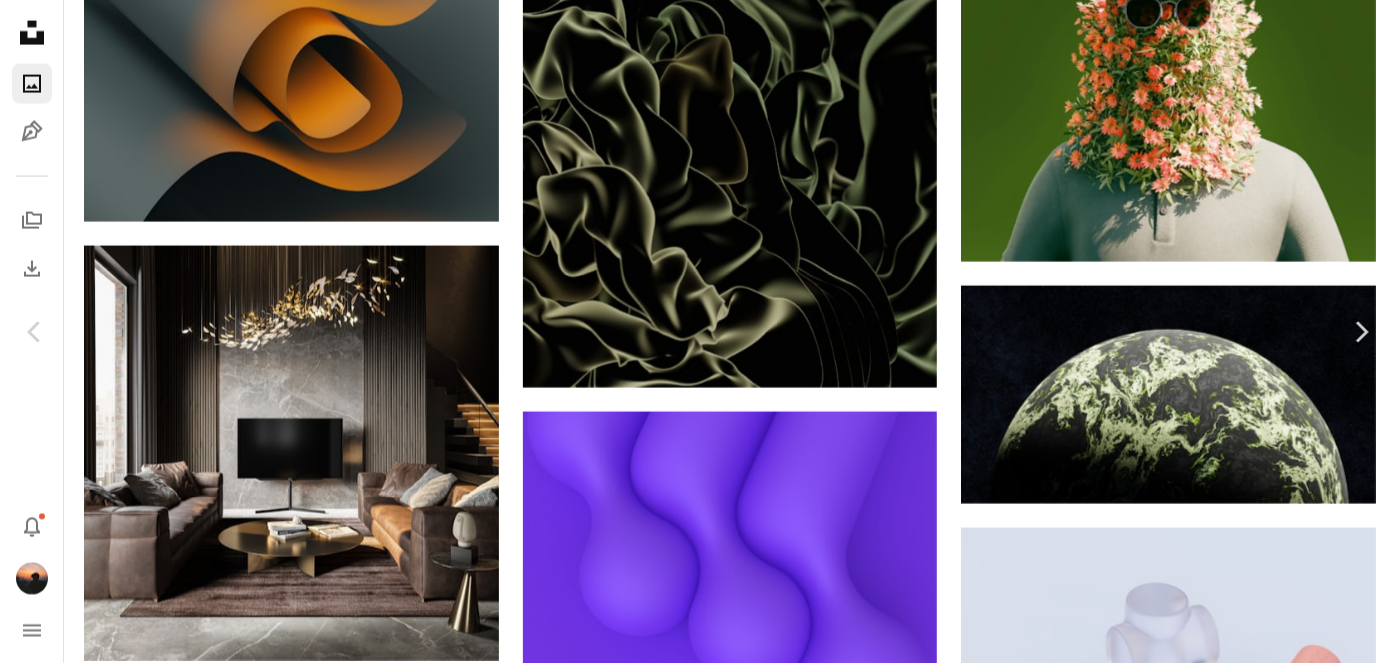 click at bounding box center [691, 4398] 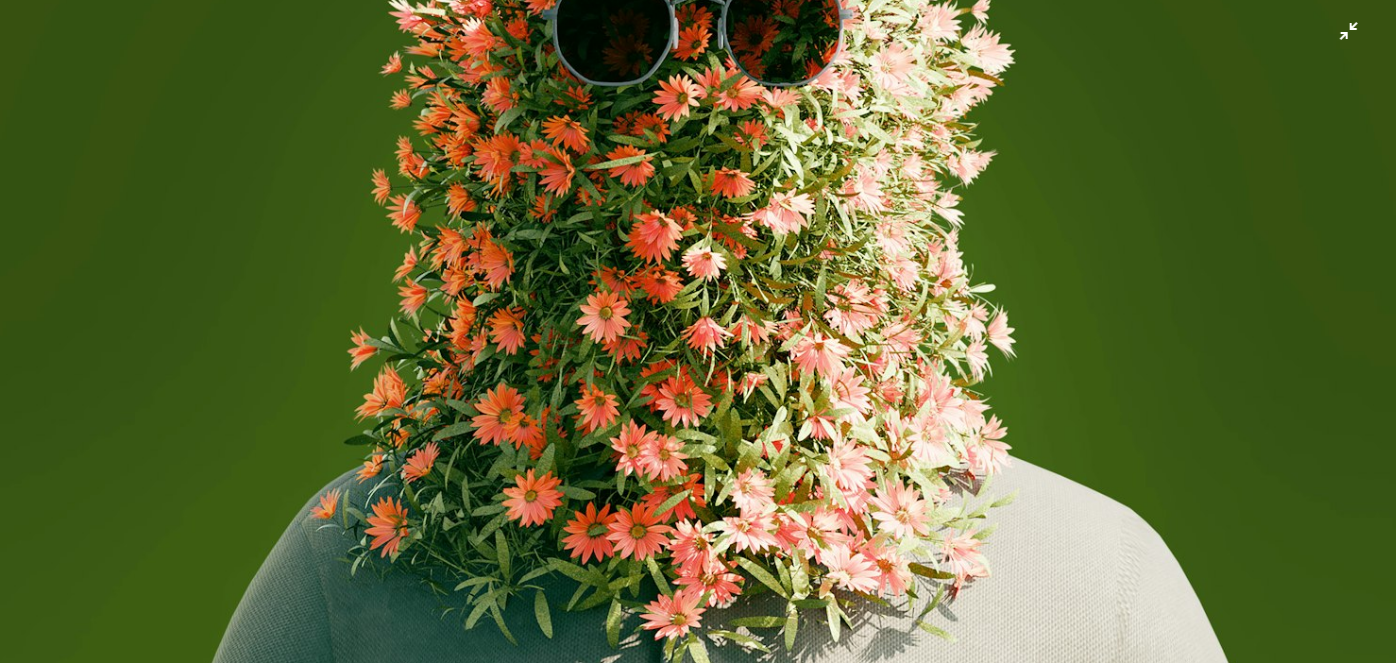 scroll, scrollTop: 536, scrollLeft: 0, axis: vertical 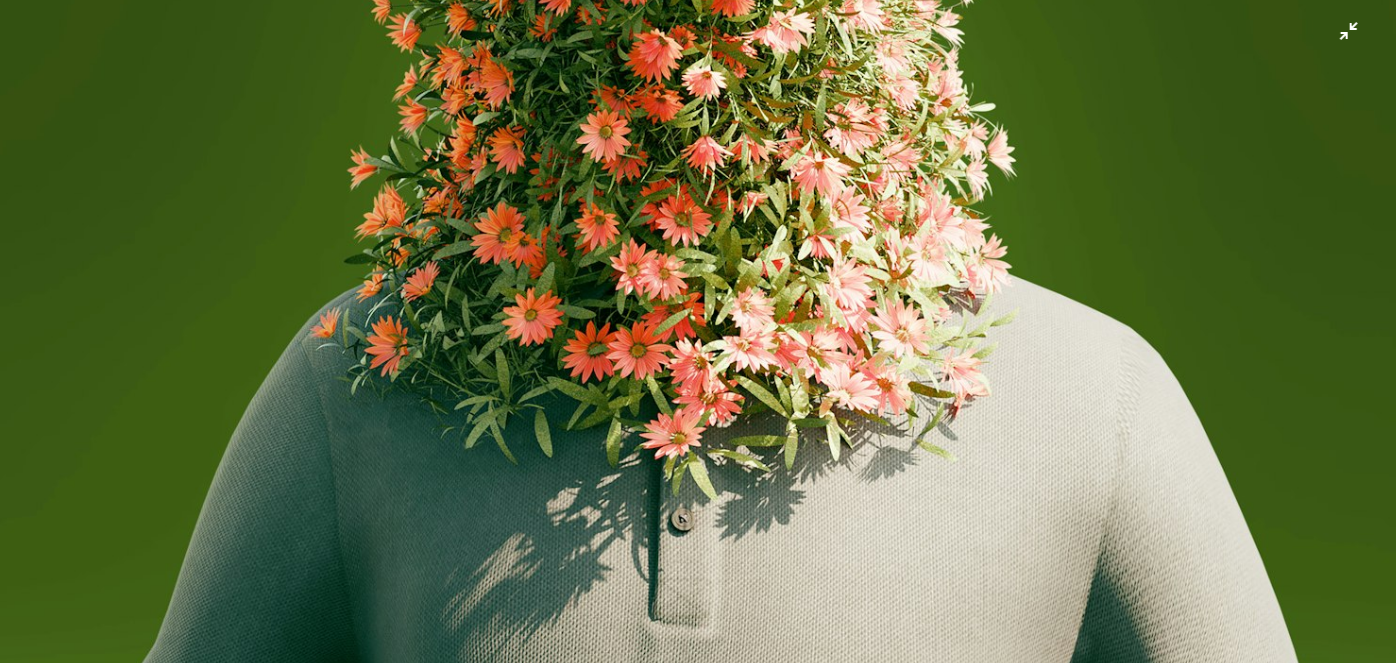 click at bounding box center (698, -7) 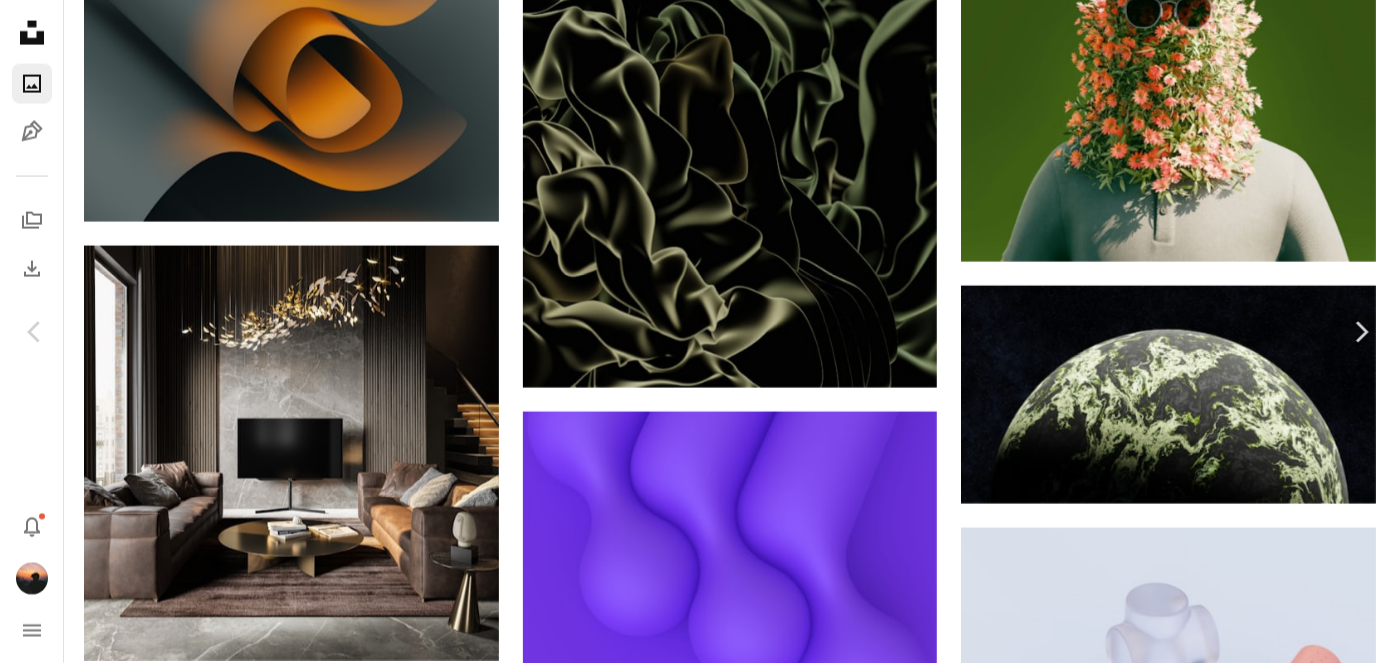 click on "An X shape Chevron left Chevron right [FIRST] [LAST] Available for hire A checkmark inside of a circle A heart A plus sign Download Chevron down Zoom in Views 25,285 Downloads 229 Featured in 3D Renders A forward-right arrow Share Info icon Info More Actions A stunning and imaginative 3D artwork of a faceless humanoid figure with a dense beard made of blooming pink flowers, topped with a cap and sunglasses. This floral fantasy character fuses nature and fashion in a unique, bold visual. Perfect for use in eco-conscious campaigns, surreal editorials, conceptual design projects, identity metaphors, digital fashion experiments, and visual storytelling. A modern symbol of organic individuality and botanical expression. Read more Calendar outlined Published  1 week ago Safety Free to use under the  Unsplash License digital image render surreal portrait flower portrait man human rose photo face adult photography grass male blossom flower bouquet glasses sunglasses accessory hat Related images A heart A plus sign Cj" at bounding box center [698, 4351] 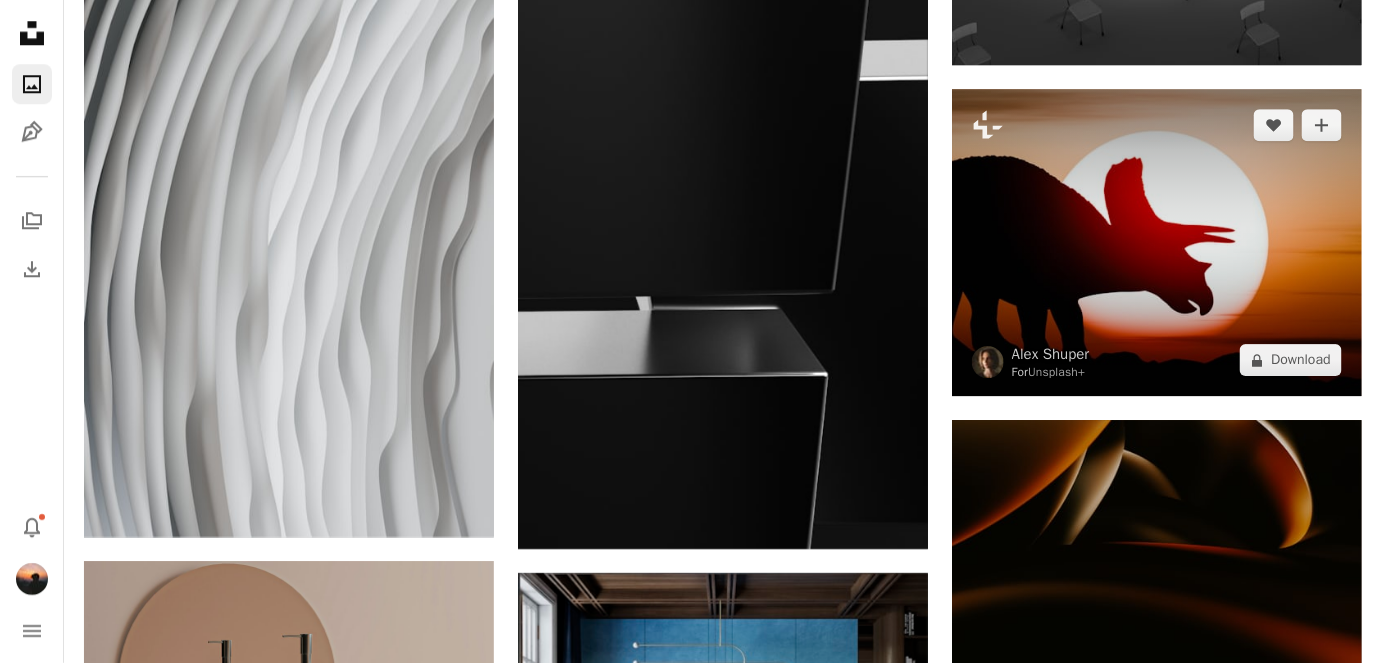scroll, scrollTop: 4363, scrollLeft: 0, axis: vertical 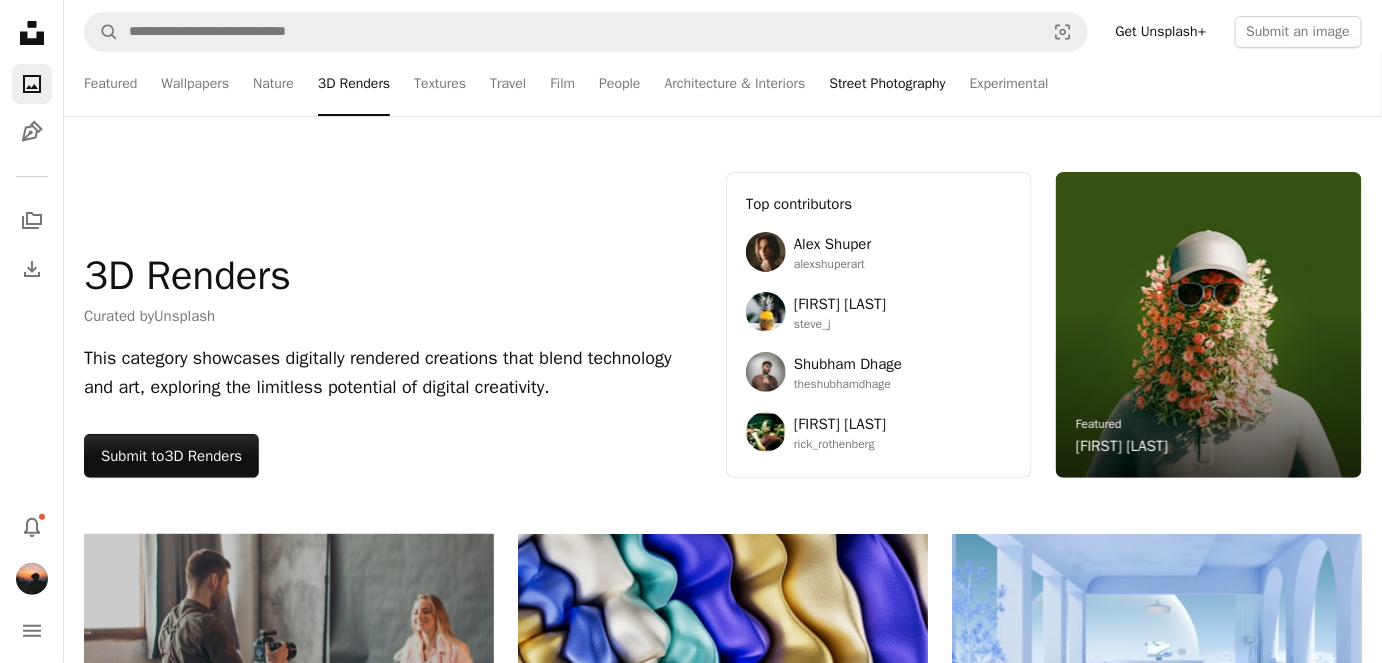click on "Street Photography" at bounding box center [888, 84] 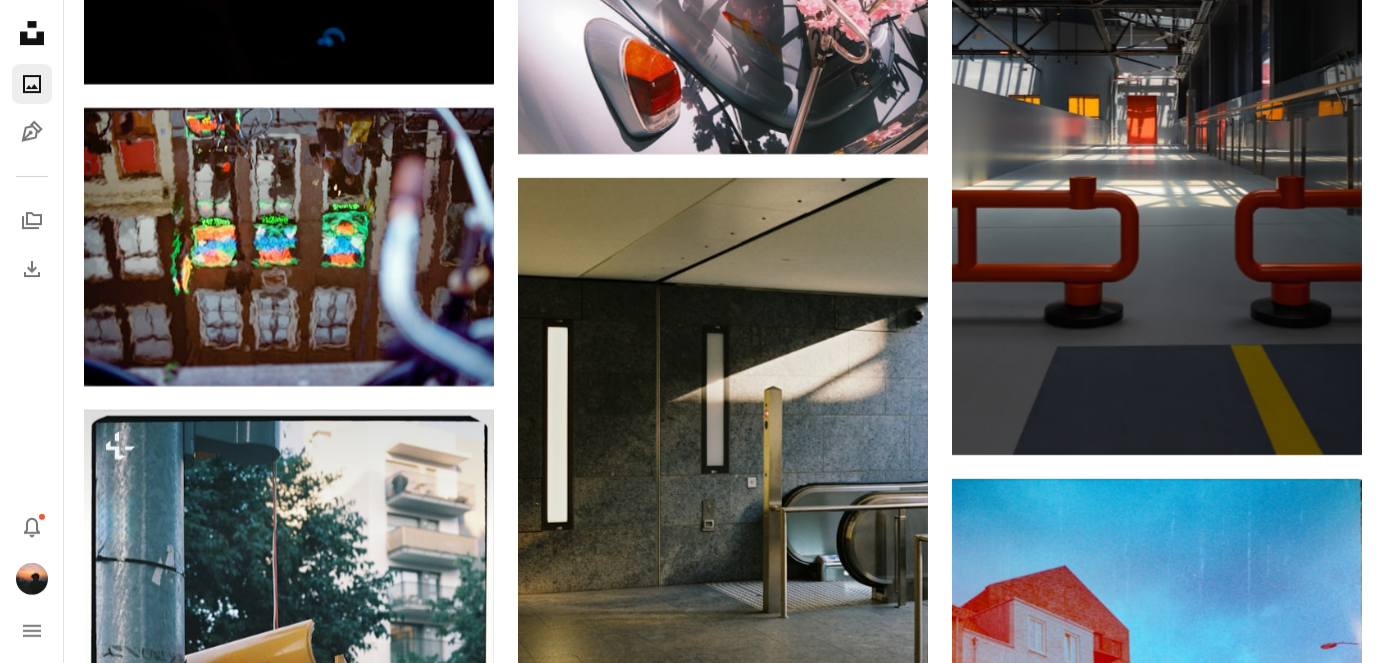 scroll, scrollTop: 2272, scrollLeft: 0, axis: vertical 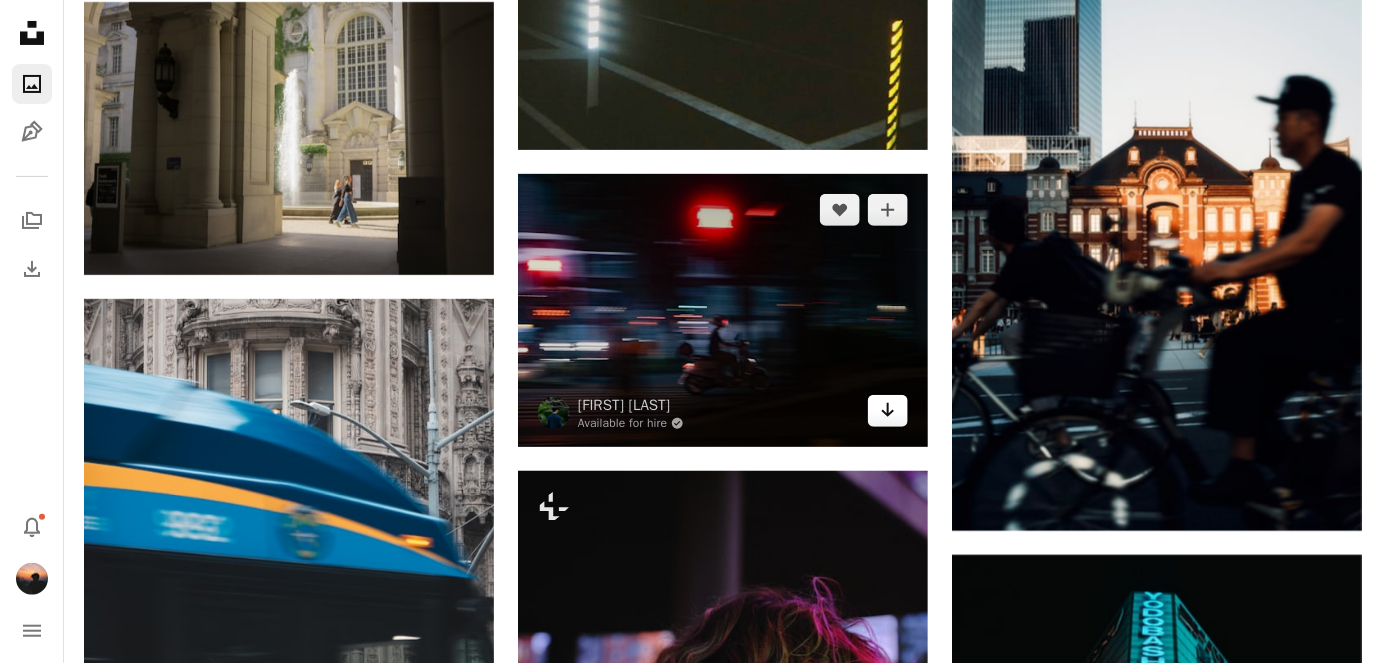 click on "Arrow pointing down" 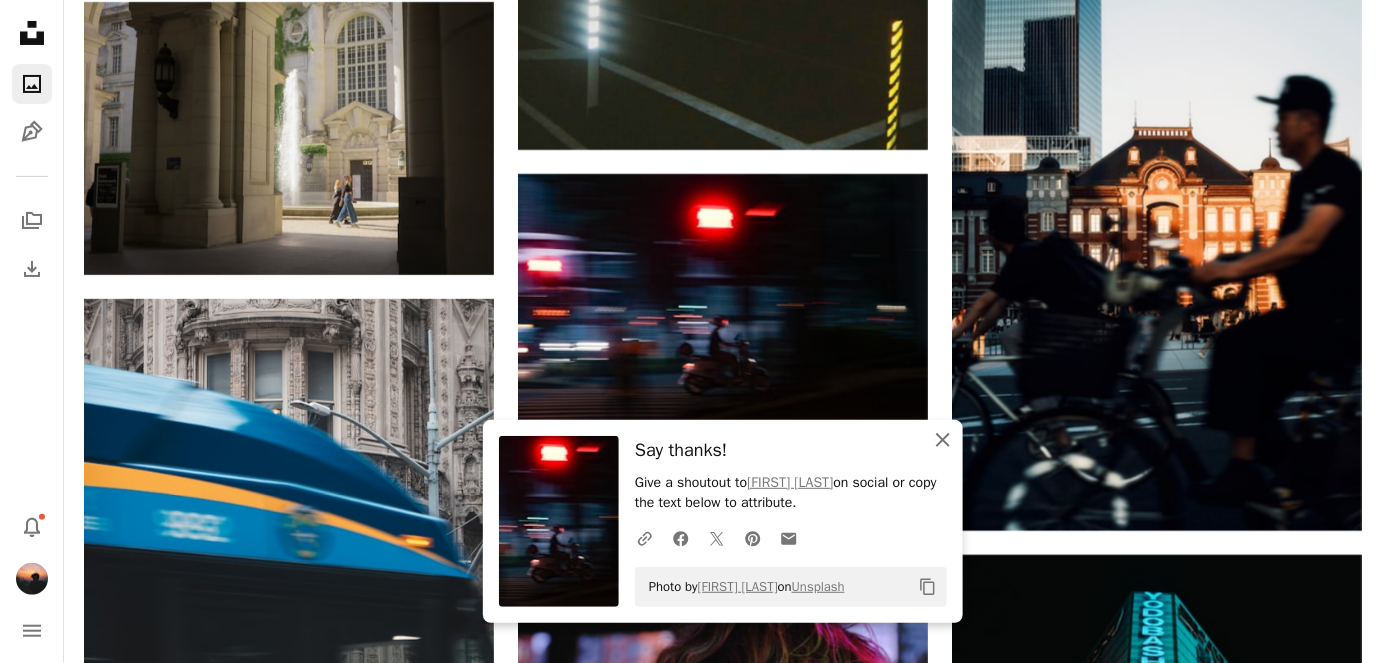 click on "An X shape" 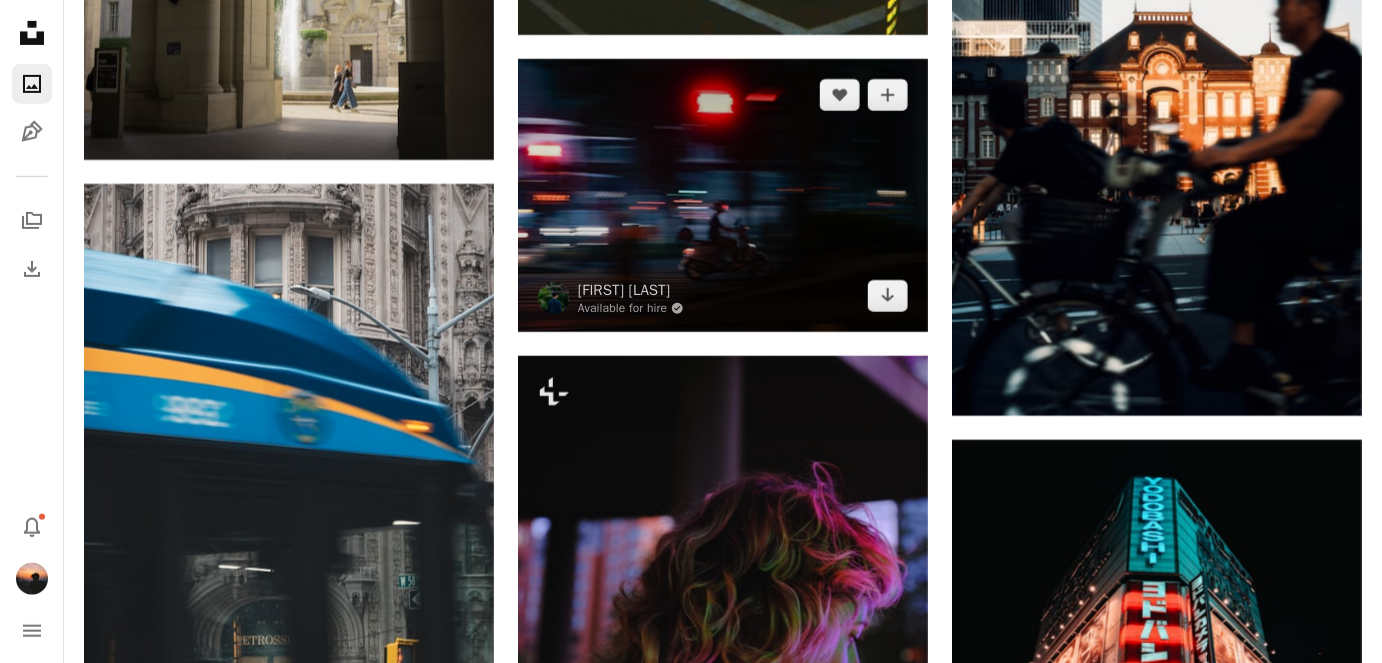 scroll, scrollTop: 12909, scrollLeft: 0, axis: vertical 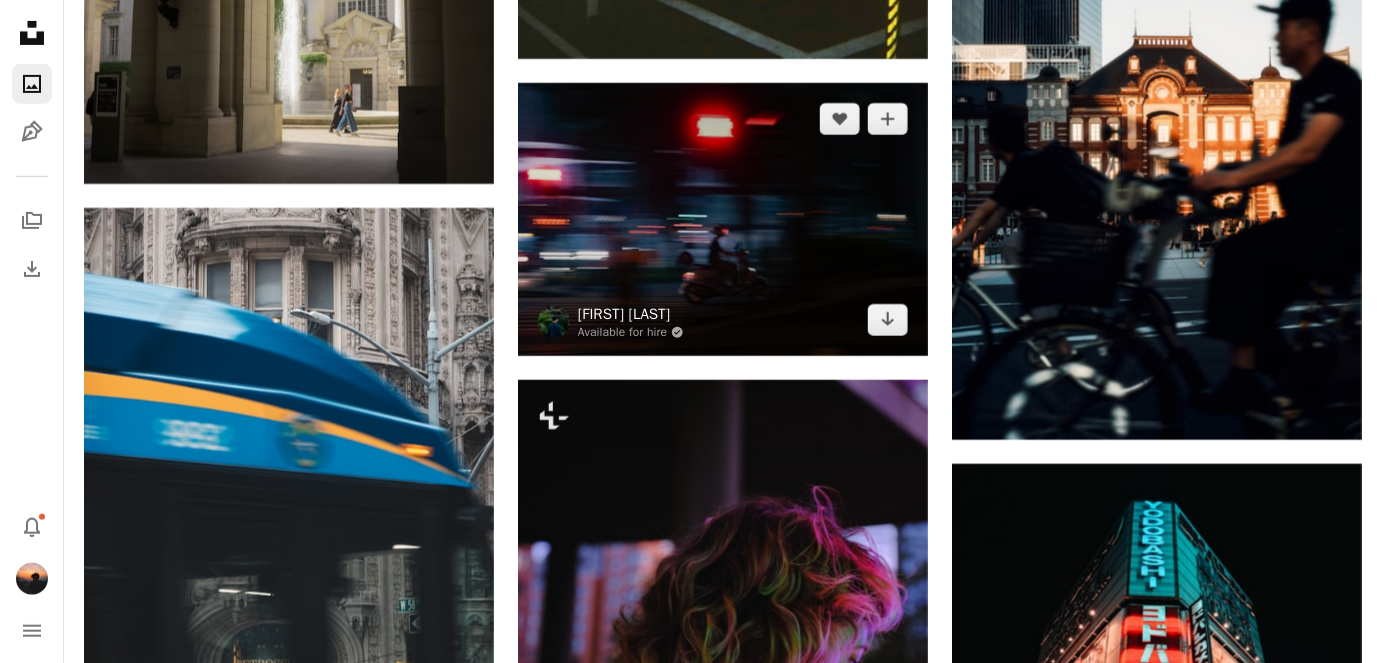 click on "[FIRST] [LAST]" at bounding box center (631, 314) 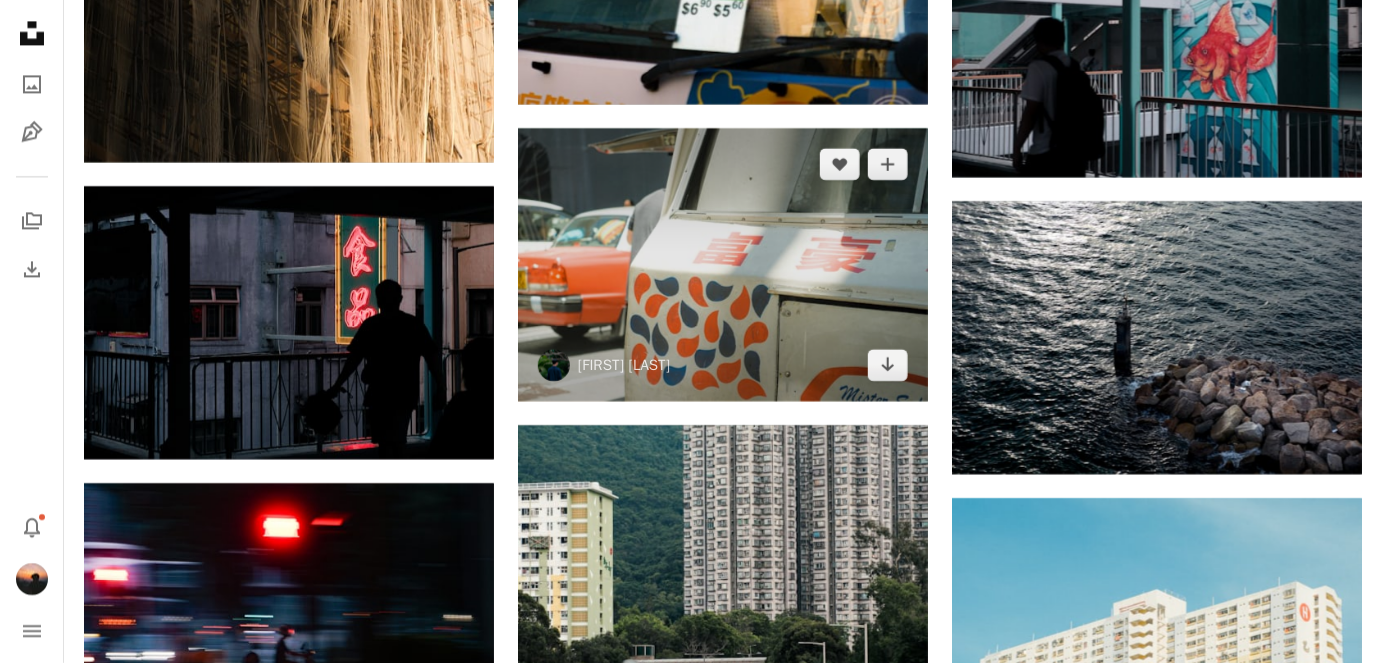 scroll, scrollTop: 2000, scrollLeft: 0, axis: vertical 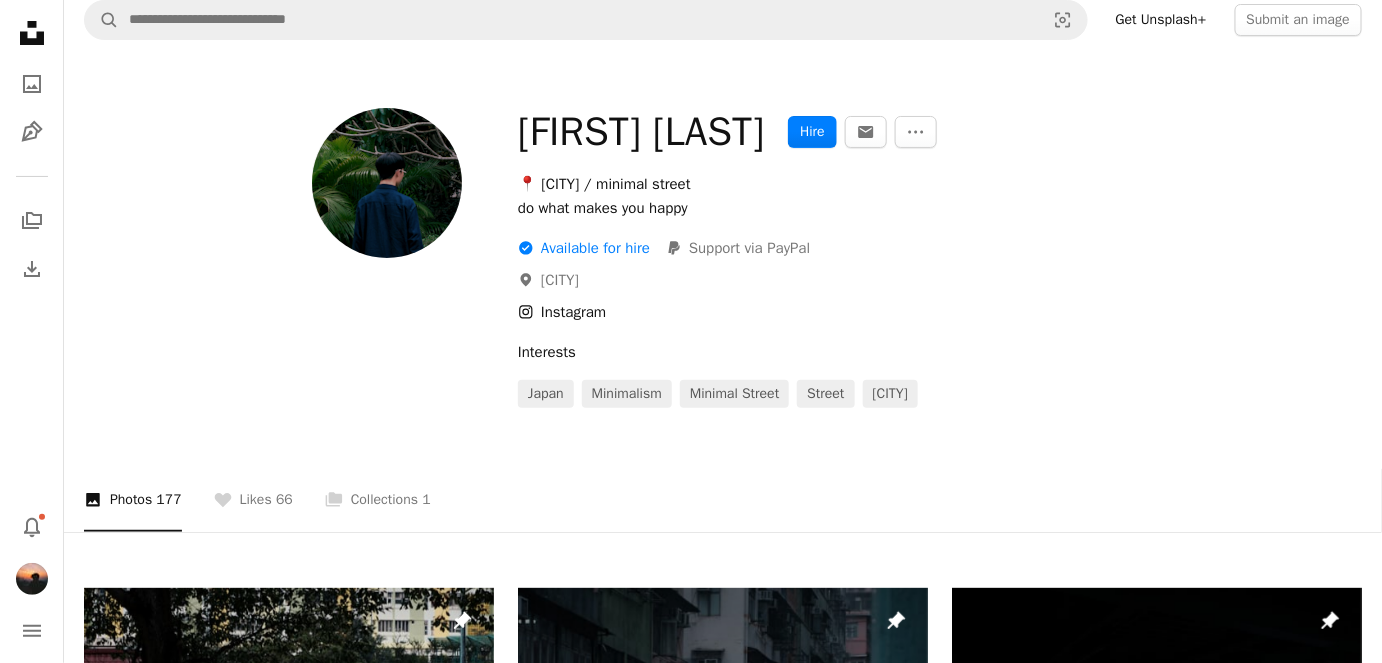 click on "Instagram icon Instagram" at bounding box center (562, 312) 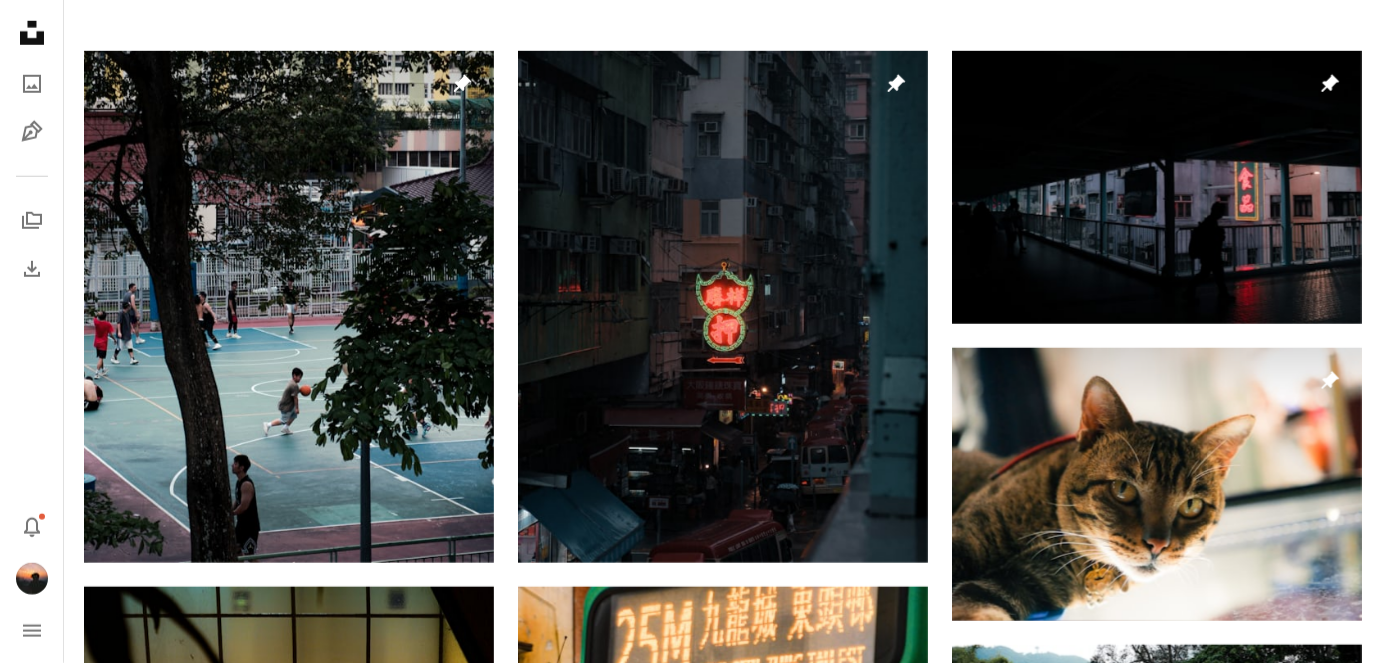 scroll, scrollTop: 557, scrollLeft: 0, axis: vertical 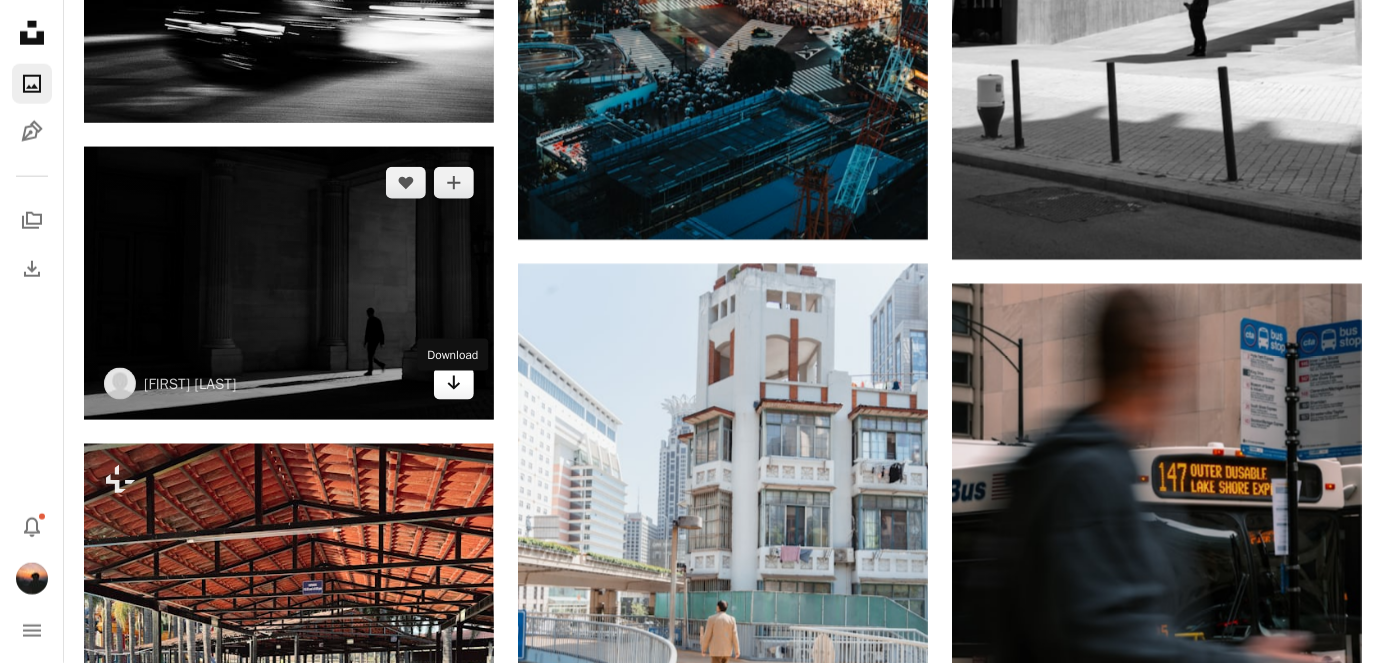 click on "Arrow pointing down" 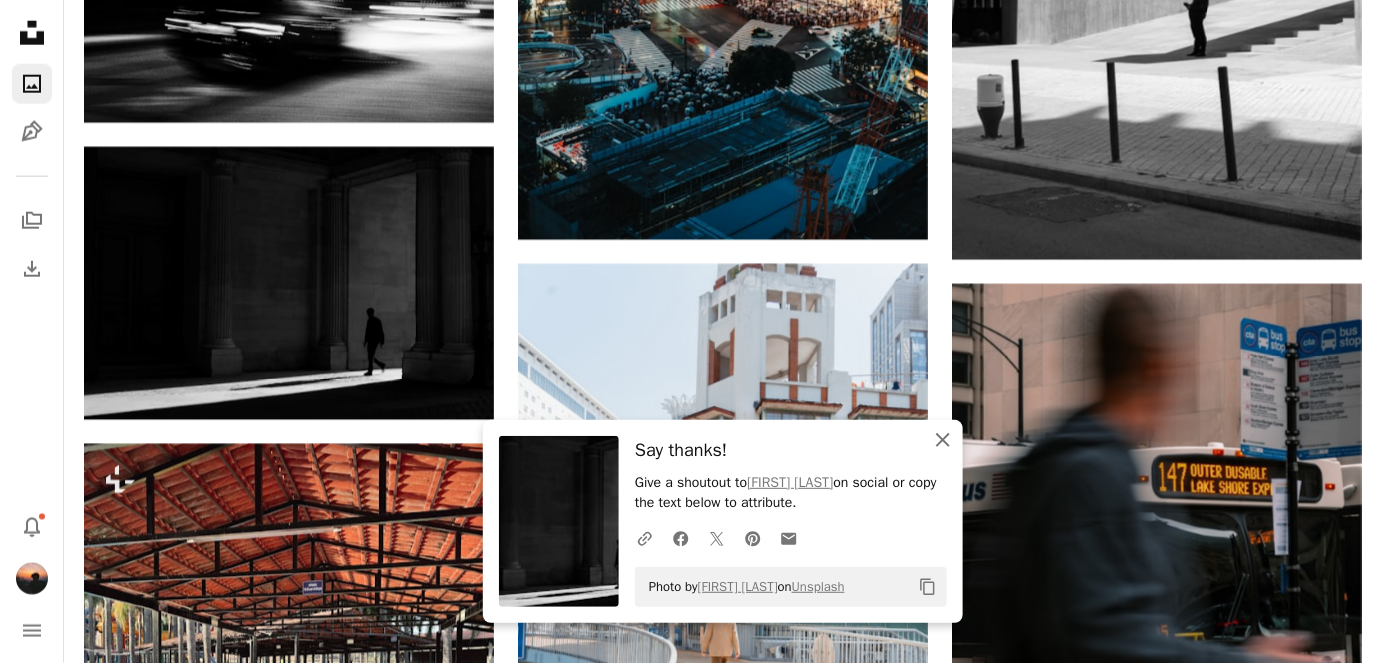 click 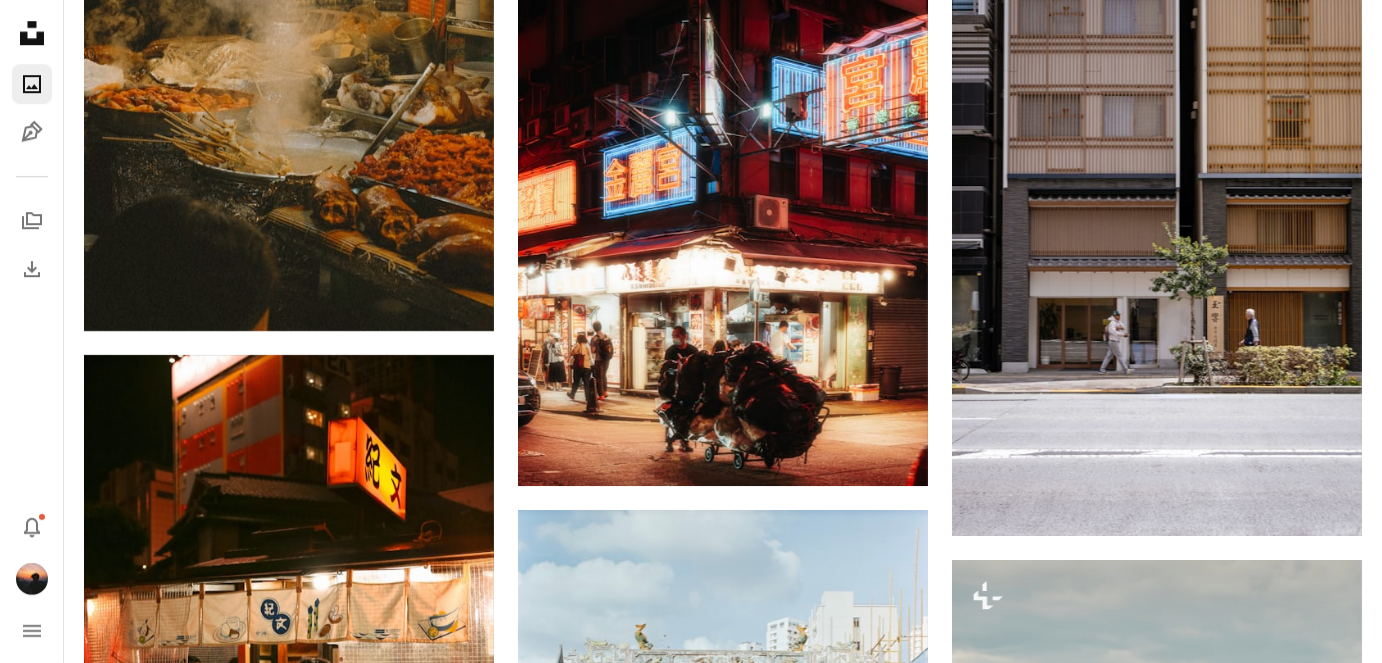 scroll, scrollTop: 21938, scrollLeft: 0, axis: vertical 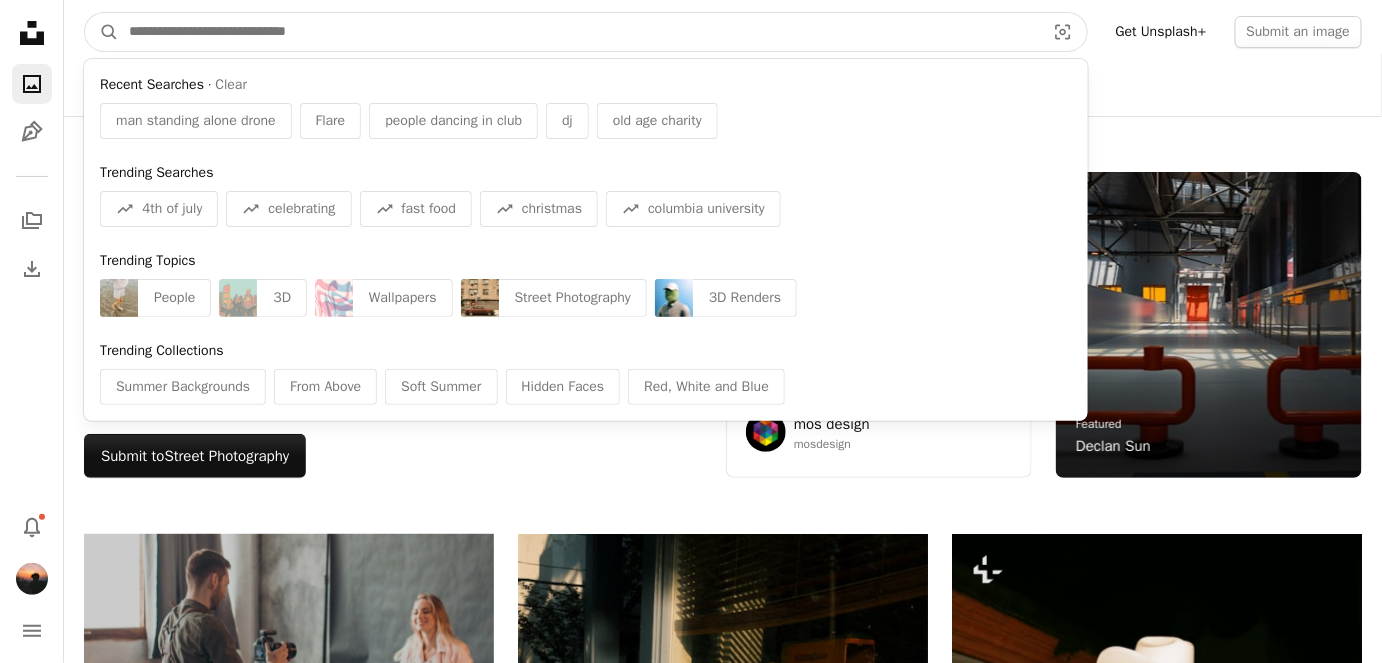 click at bounding box center (579, 32) 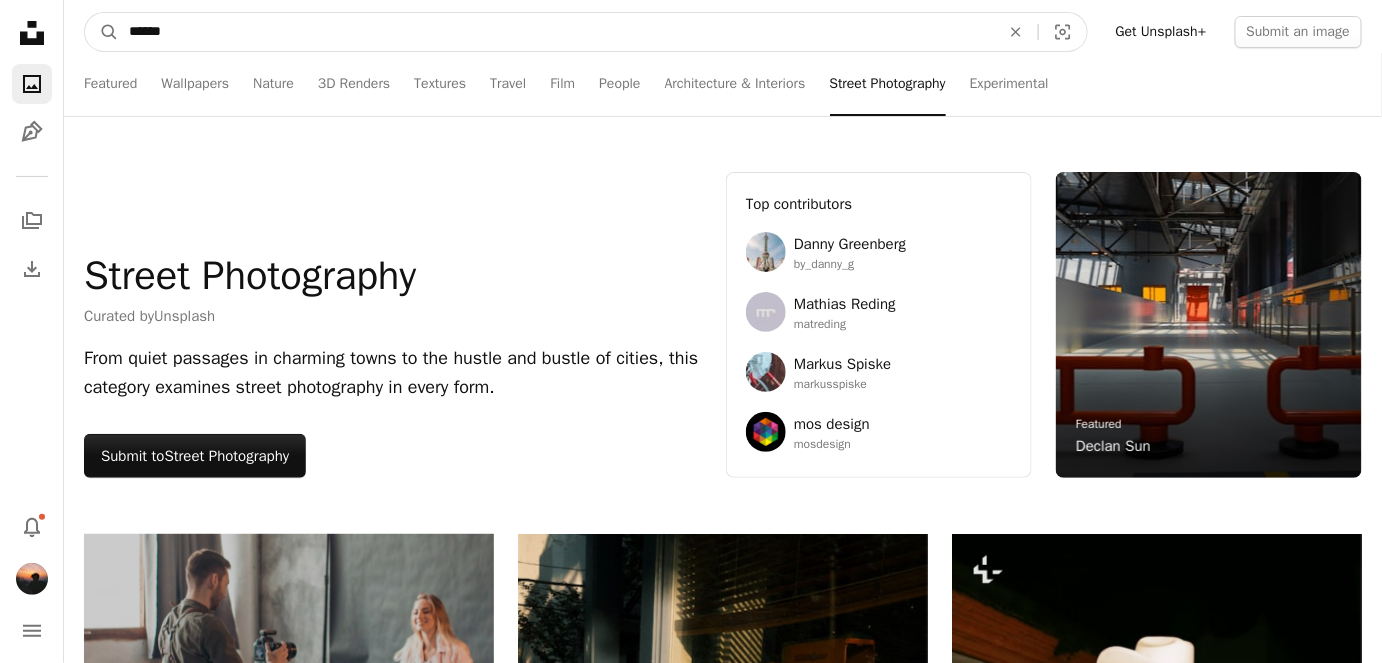 type on "******" 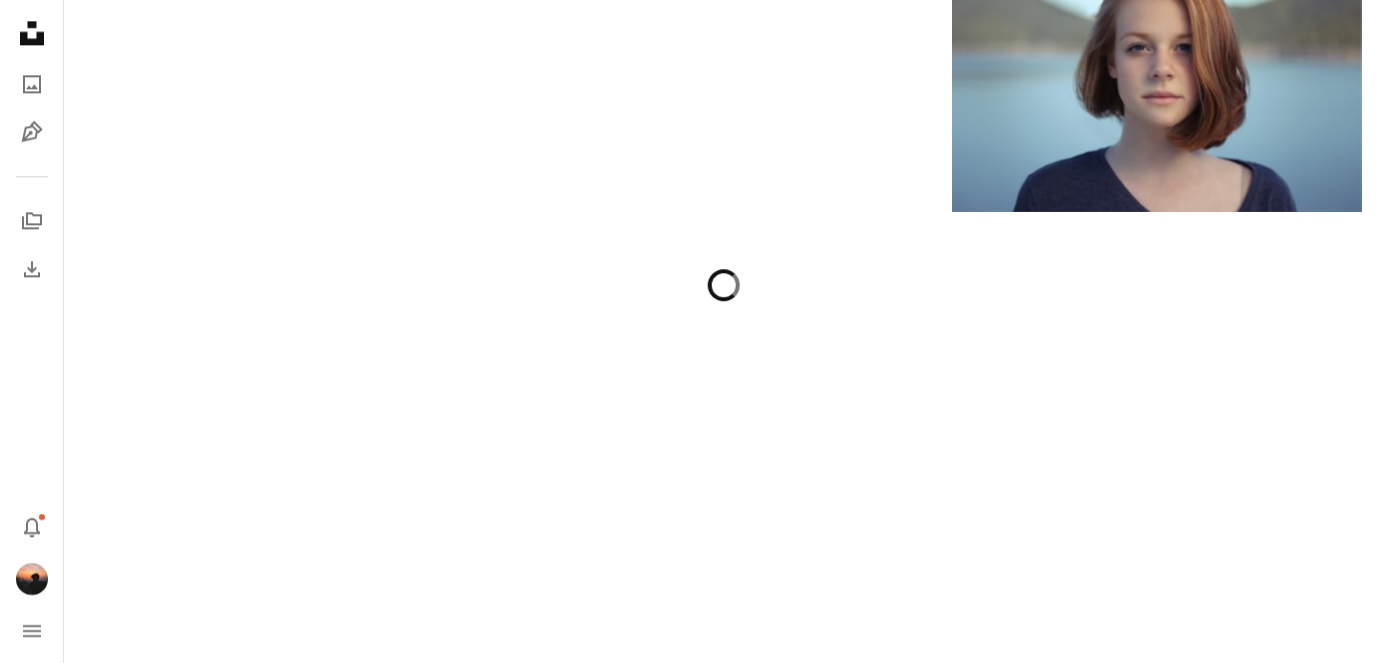 scroll, scrollTop: 4237, scrollLeft: 0, axis: vertical 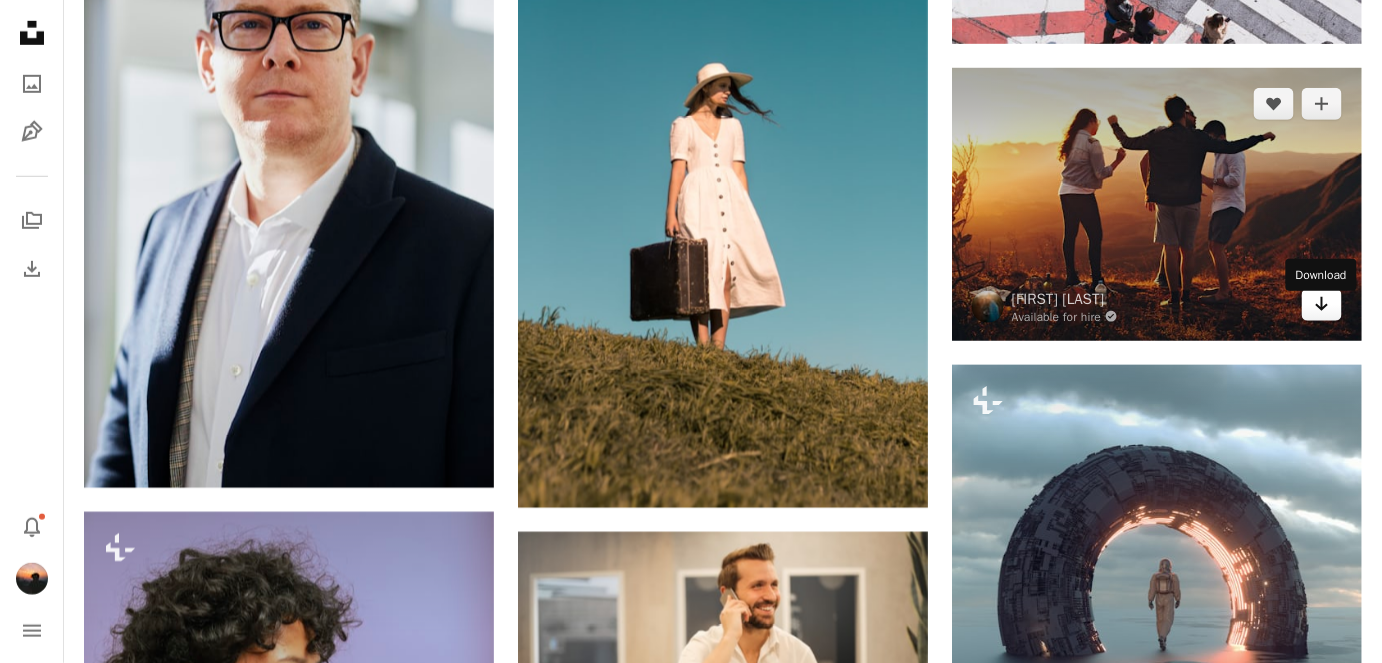 click on "Arrow pointing down" 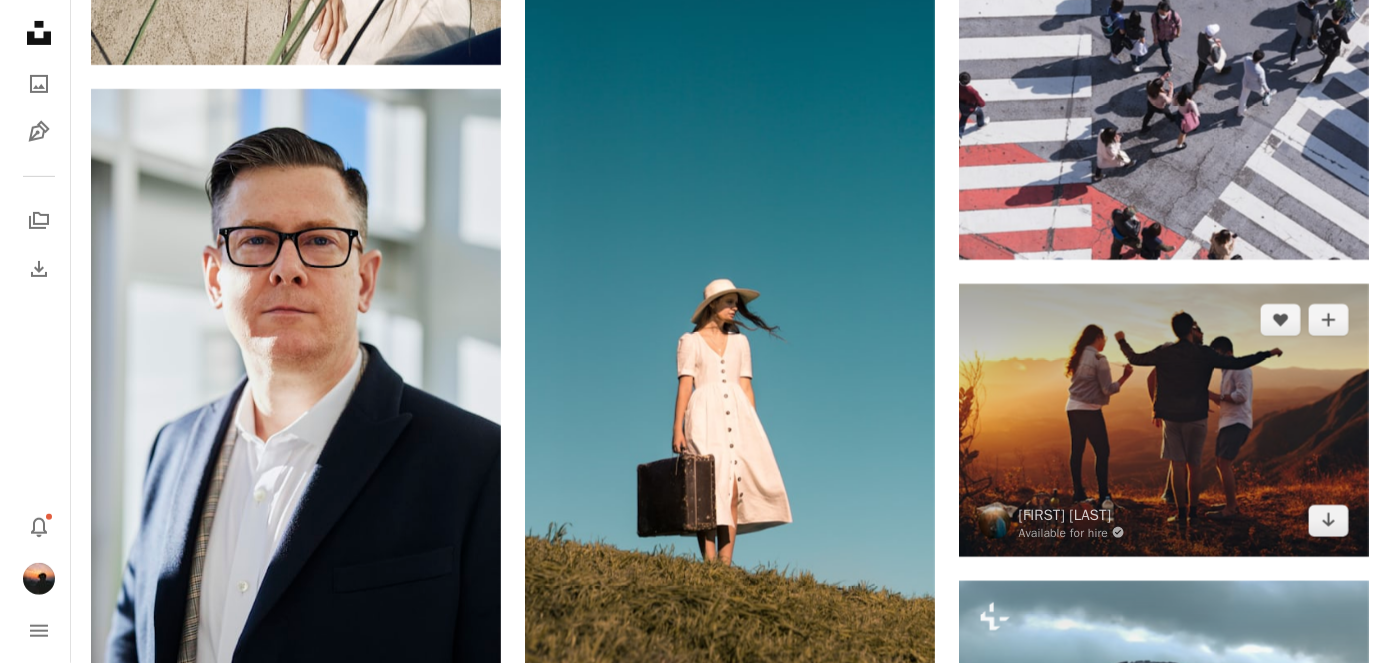 scroll, scrollTop: 18032, scrollLeft: 0, axis: vertical 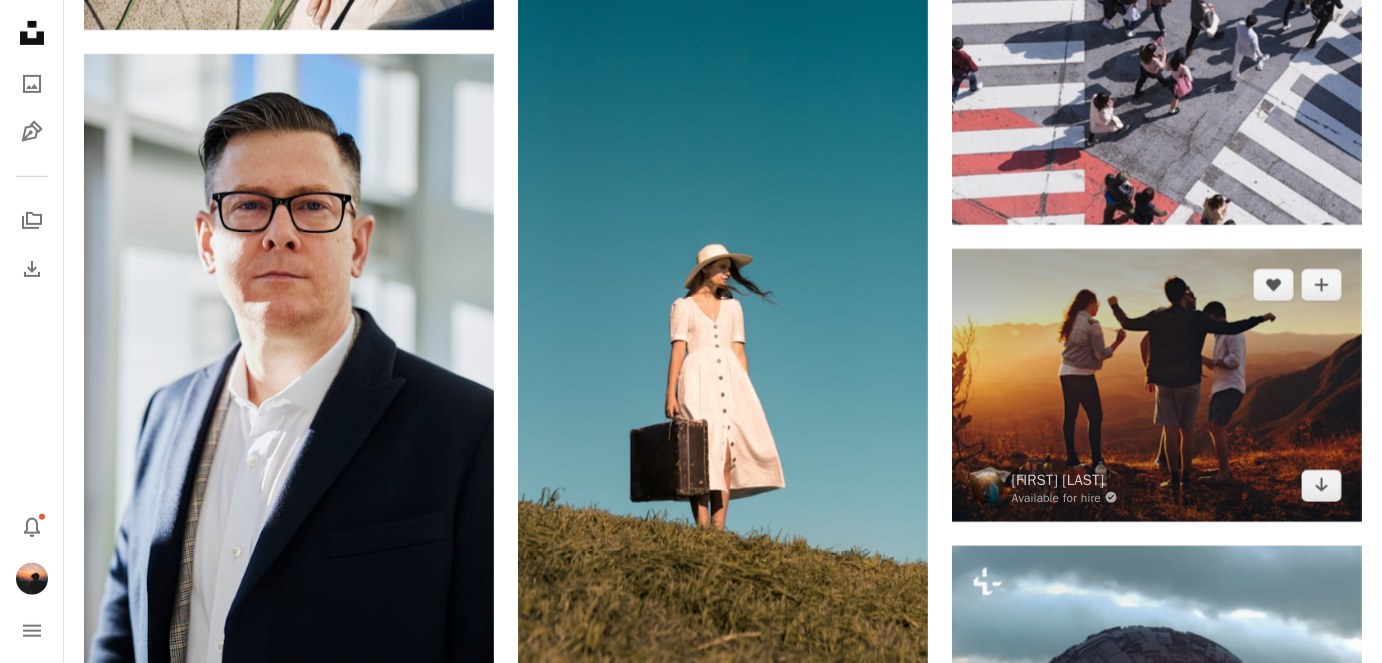 click at bounding box center (1157, 385) 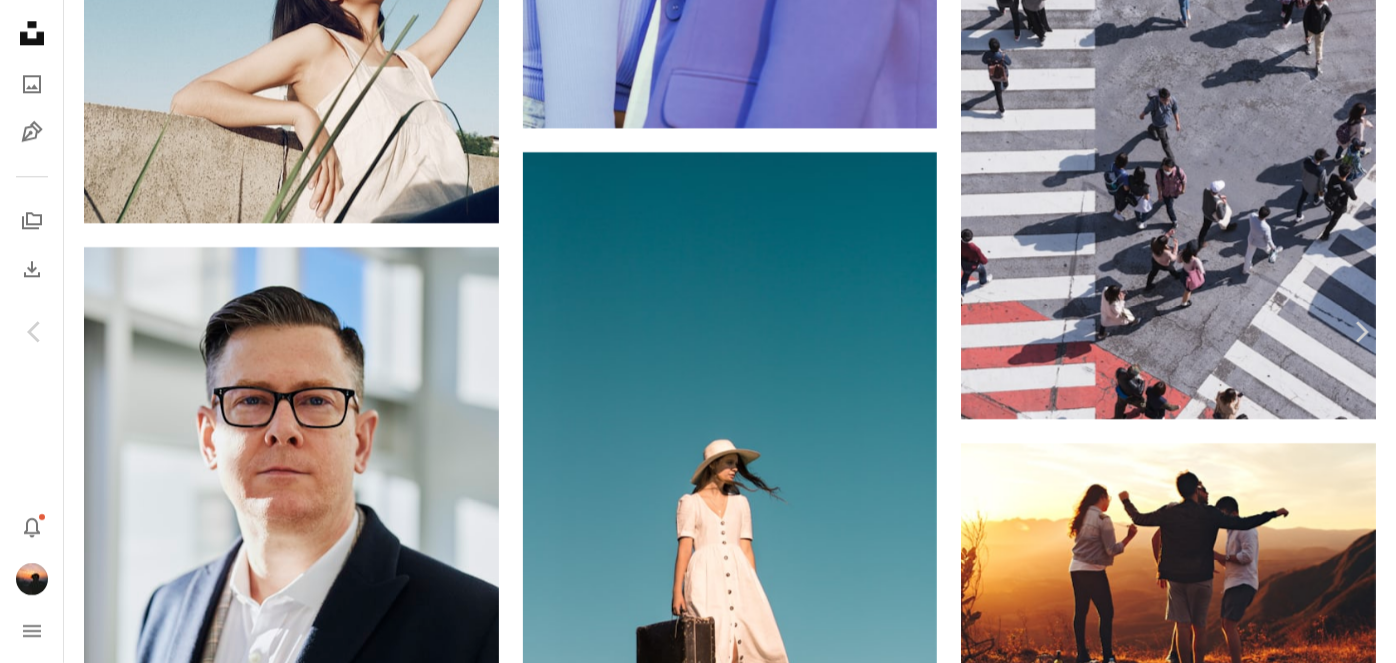 scroll, scrollTop: 909, scrollLeft: 0, axis: vertical 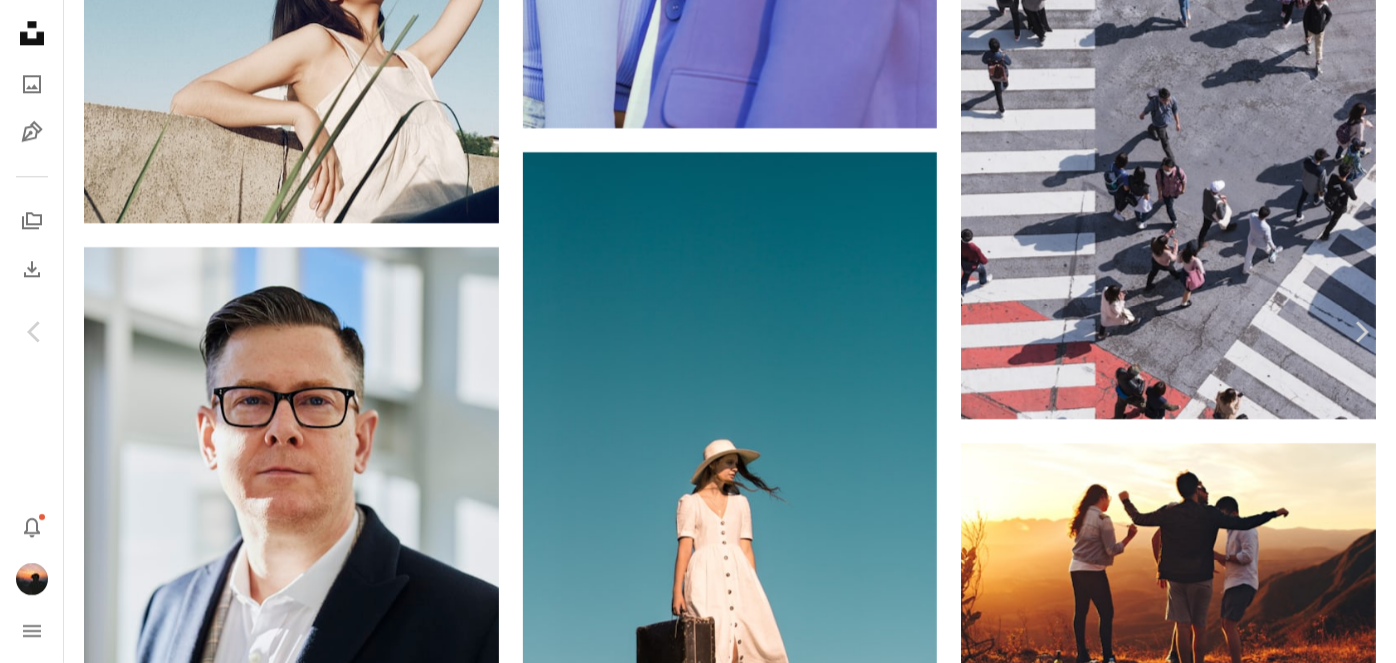 click on "Arrow pointing down" 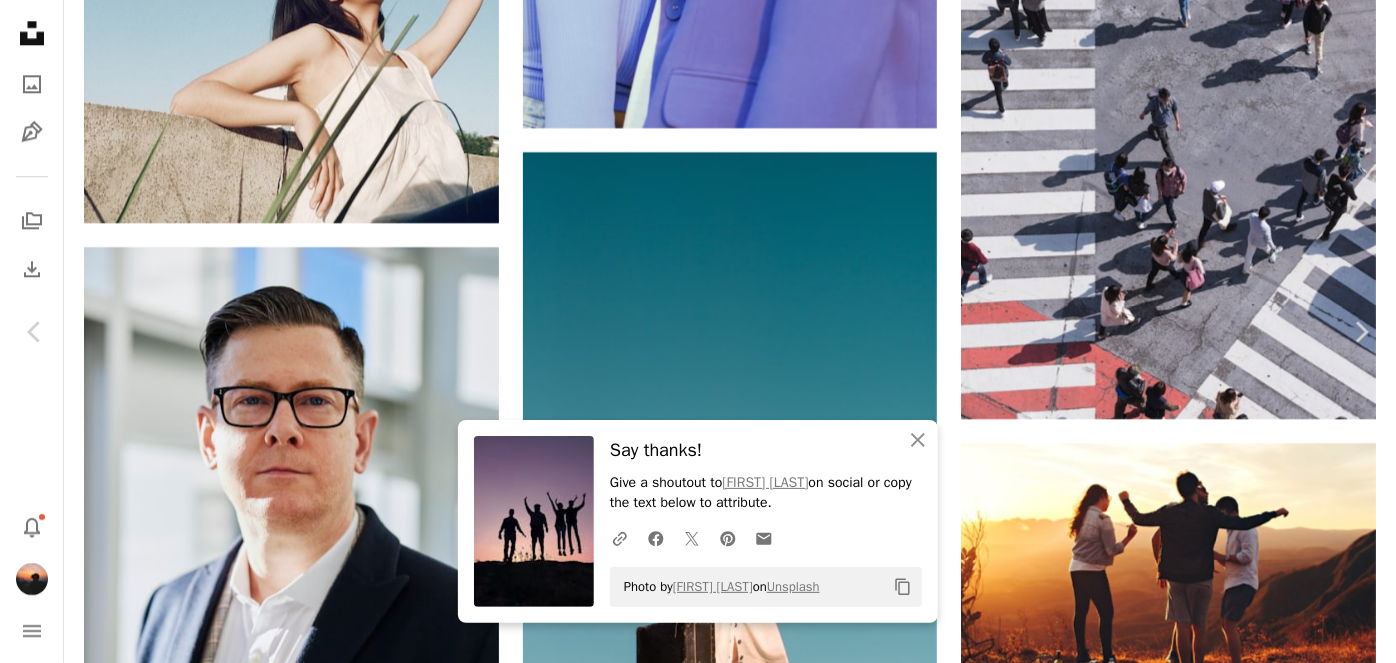 scroll, scrollTop: 4090, scrollLeft: 0, axis: vertical 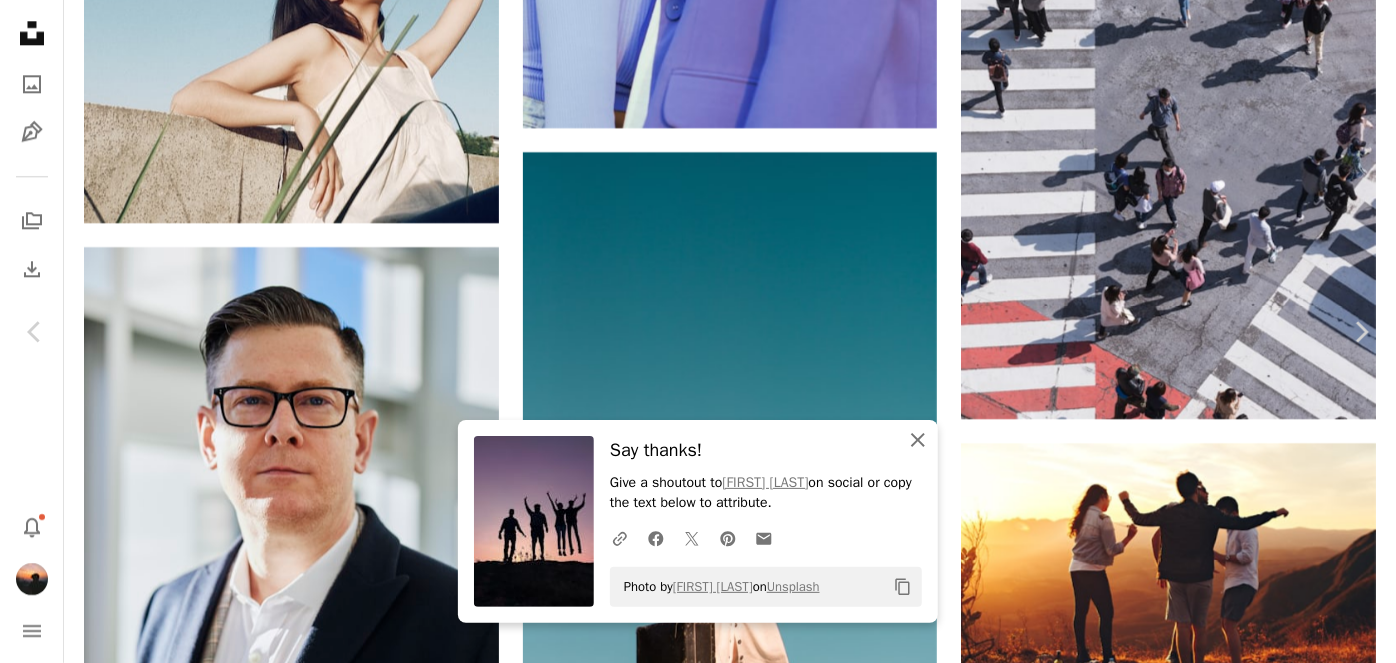 click on "An X shape" 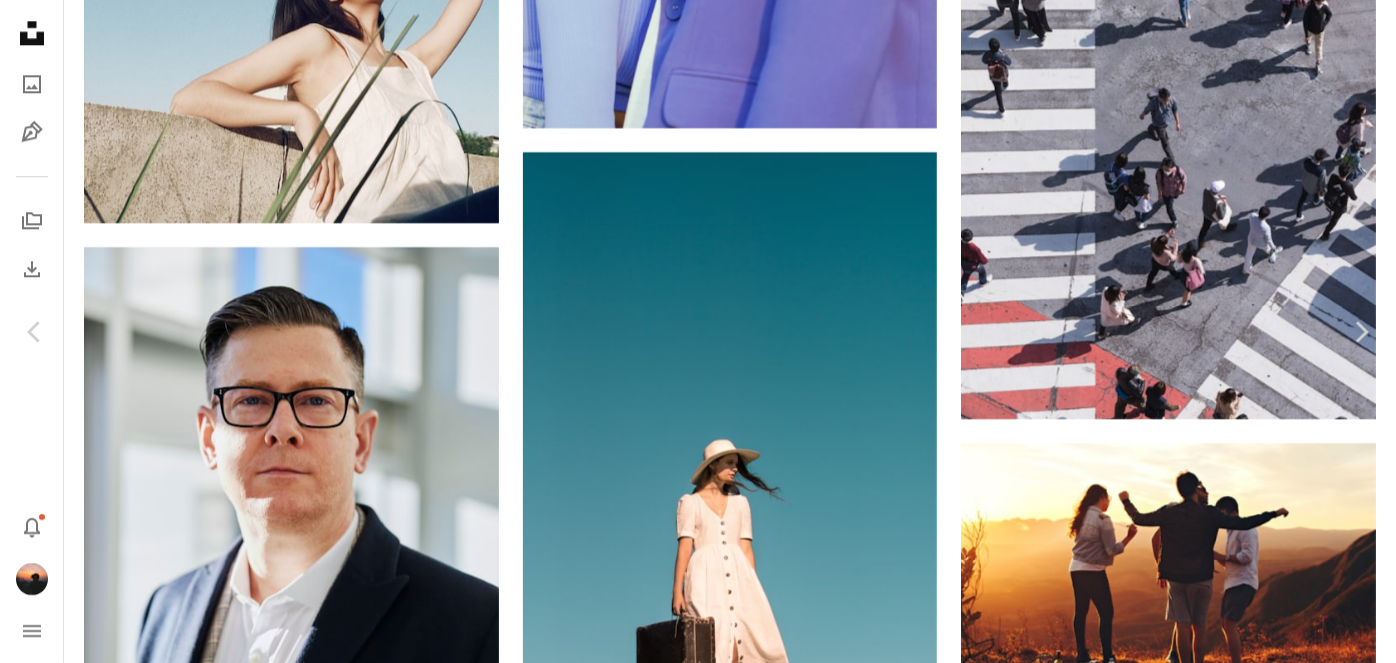 click on "An X shape An X shape Close Say thanks! Give a shoutout to  [FIRST] [LAST]  on social or copy the text below to attribute. A URL sharing icon (chains) Facebook icon X (formerly Twitter) icon Pinterest icon An envelope Photo by  [FIRST] [LAST]  on  Unsplash
Copy content Add to Collection Create a new collection A checkmark A minus sign 189 photos Fresh Vibes Create new collection Name 60 Description  (optional) 250 Make collection private A lock Cancel Create collection" at bounding box center (698, 6290) 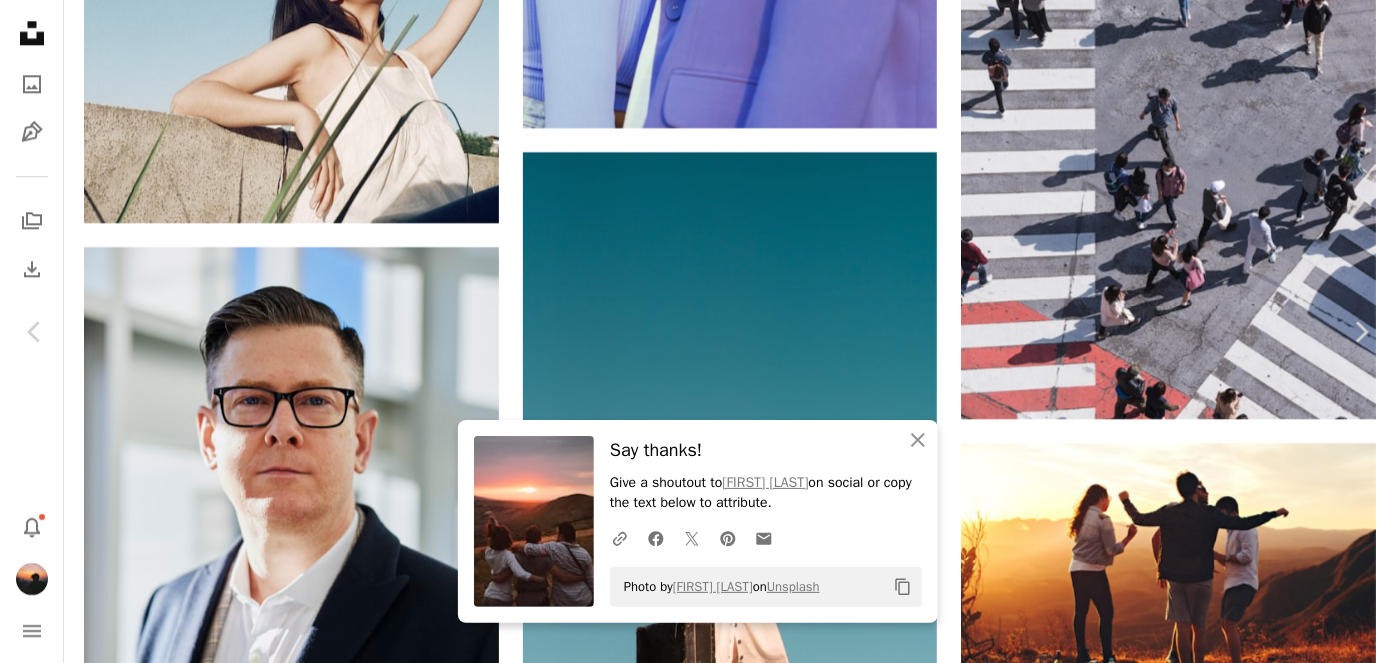 scroll, scrollTop: 5272, scrollLeft: 0, axis: vertical 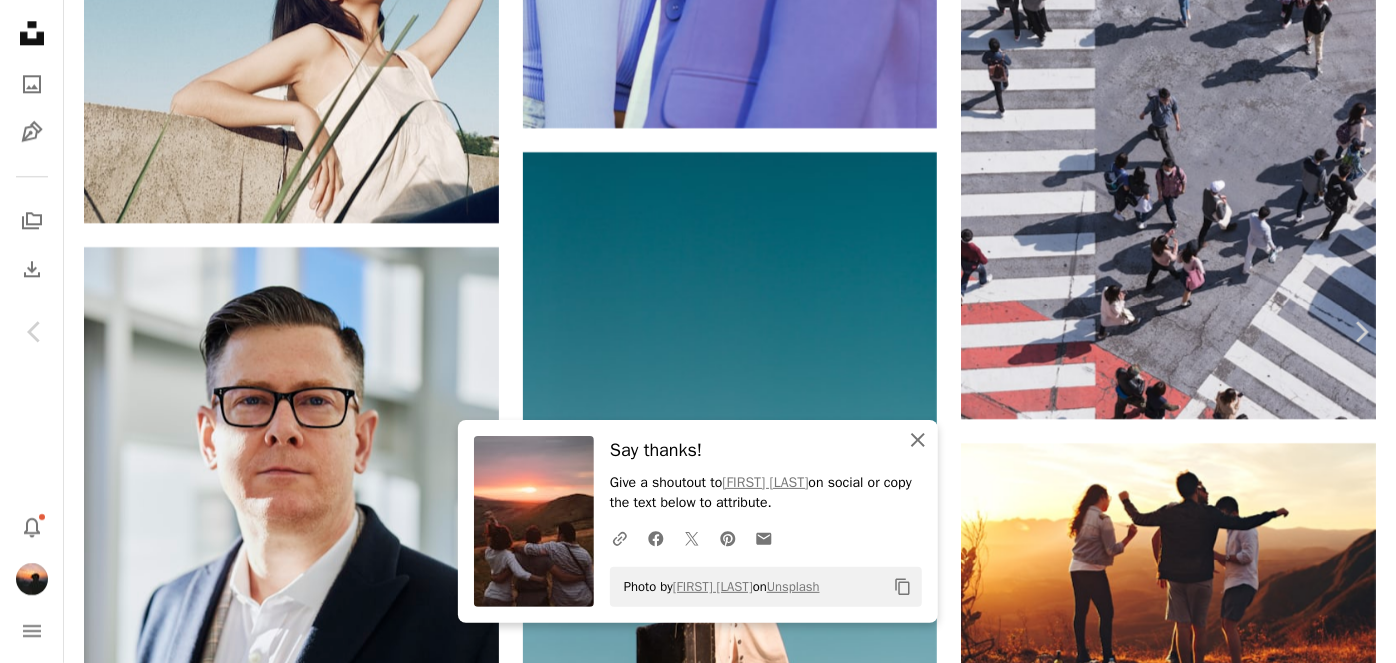 click on "An X shape" 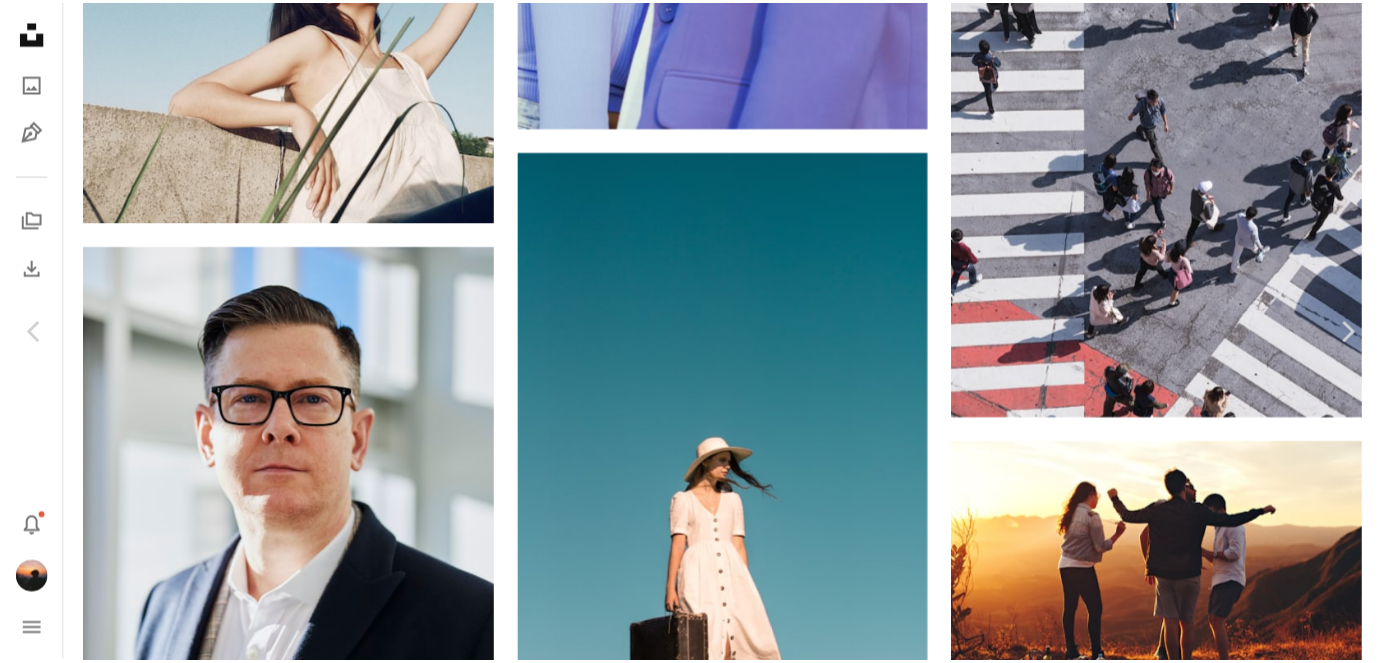 scroll, scrollTop: 6981, scrollLeft: 0, axis: vertical 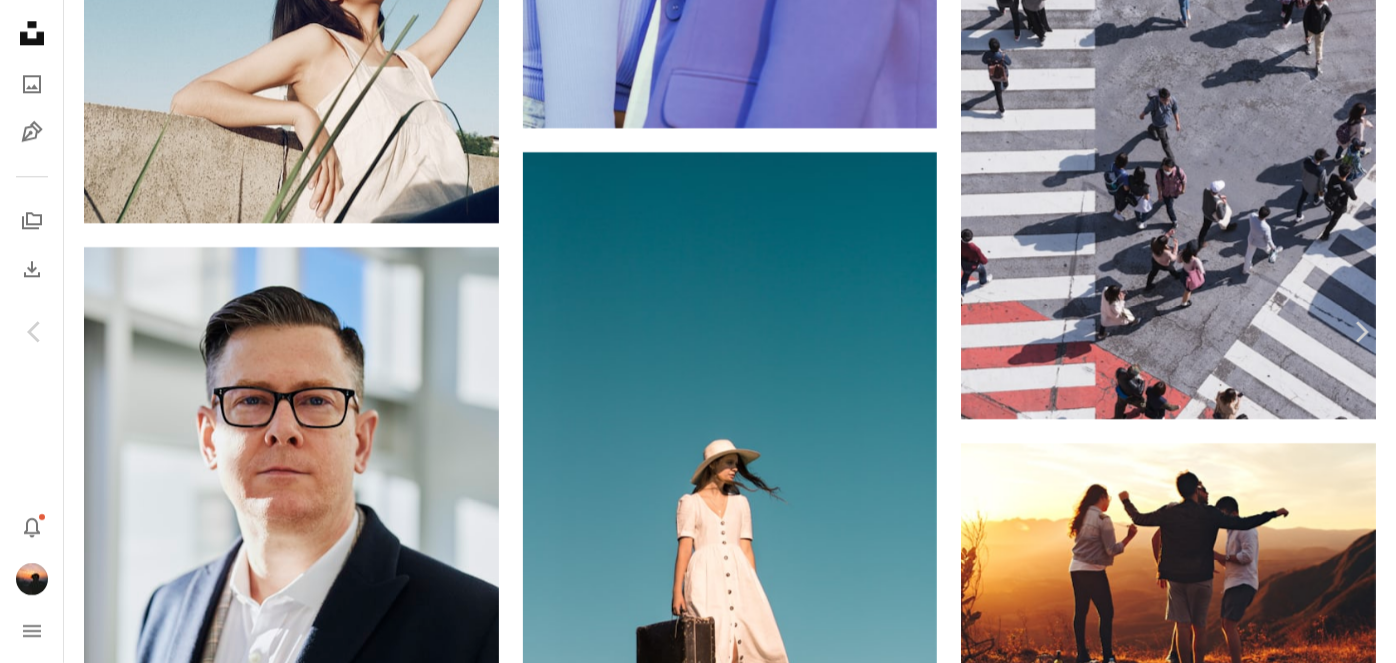 click on "An X shape Chevron left Chevron right [FIRST] [LAST] Available for hire A checkmark inside of a circle A heart A plus sign Download Chevron down Zoom in Views 19,445,654 Downloads 127,646 Featured in Friends A forward-right arrow Share Info icon Info More Actions Group of friend enjoying a summer afternoon A map marker [CITY], [COUNTRY] Calendar outlined Published on [DATE], [YEAR] Camera Canon, EOS 6D Safety Free to use under the Unsplash License travel fashion people outdoor orange friends gold crowd yellow happiness sunlight dancing fun bottle group of people mountain range golden hour warmth backlit human Related images A heart A plus sign [FIRST] [LAST] Available for hire A checkmark inside of a circle Arrow pointing down Plus sign for Unsplash+ A heart A plus sign Getty Images For Unsplash+ A lock Download Plus sign for Unsplash+ A heart A plus sign Curated Lifestyle For Unsplash+ A lock Download Plus sign for Unsplash+ A heart A plus sign Getty Images For Unsplash+ A lock Download A heart A heart" at bounding box center (698, 6290) 